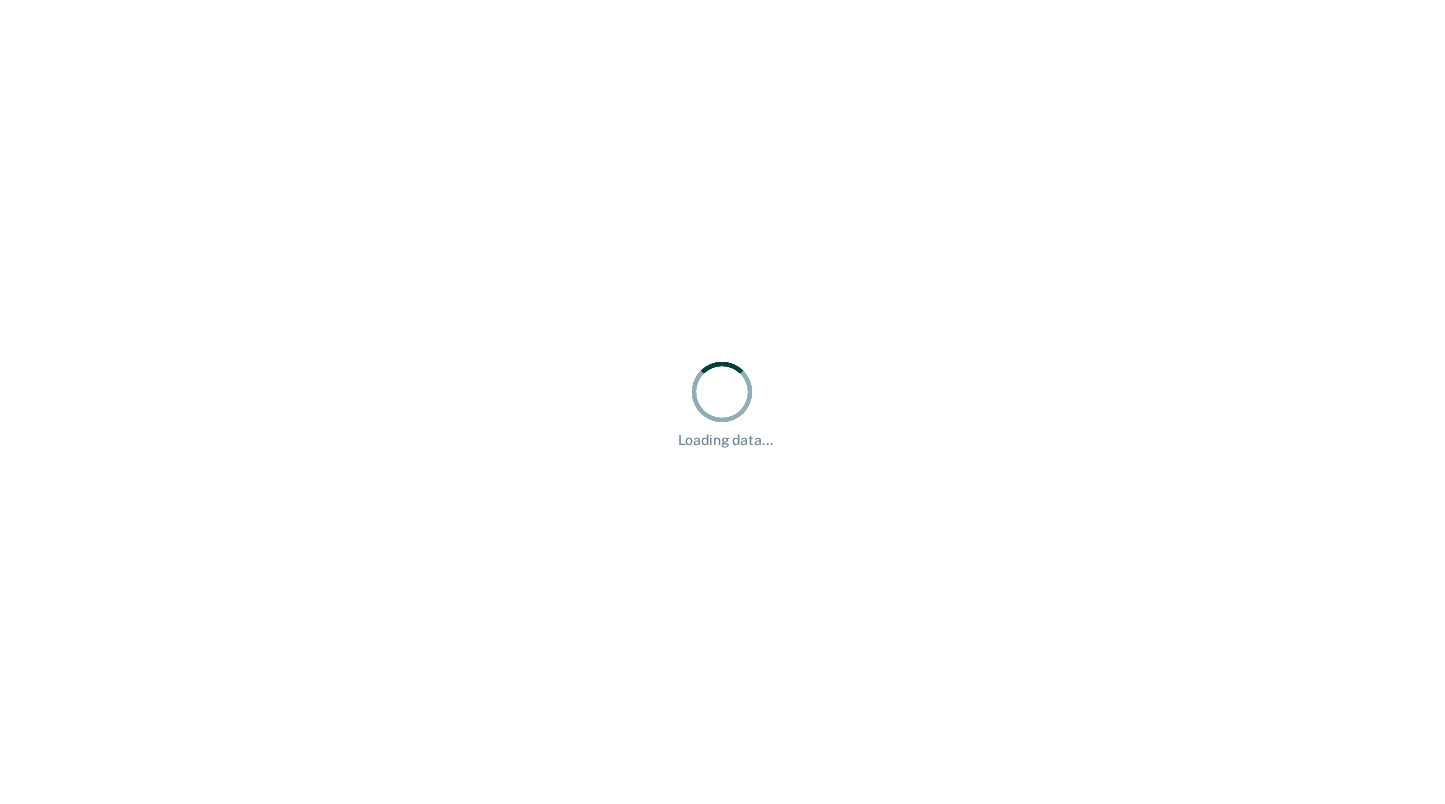 scroll, scrollTop: 0, scrollLeft: 0, axis: both 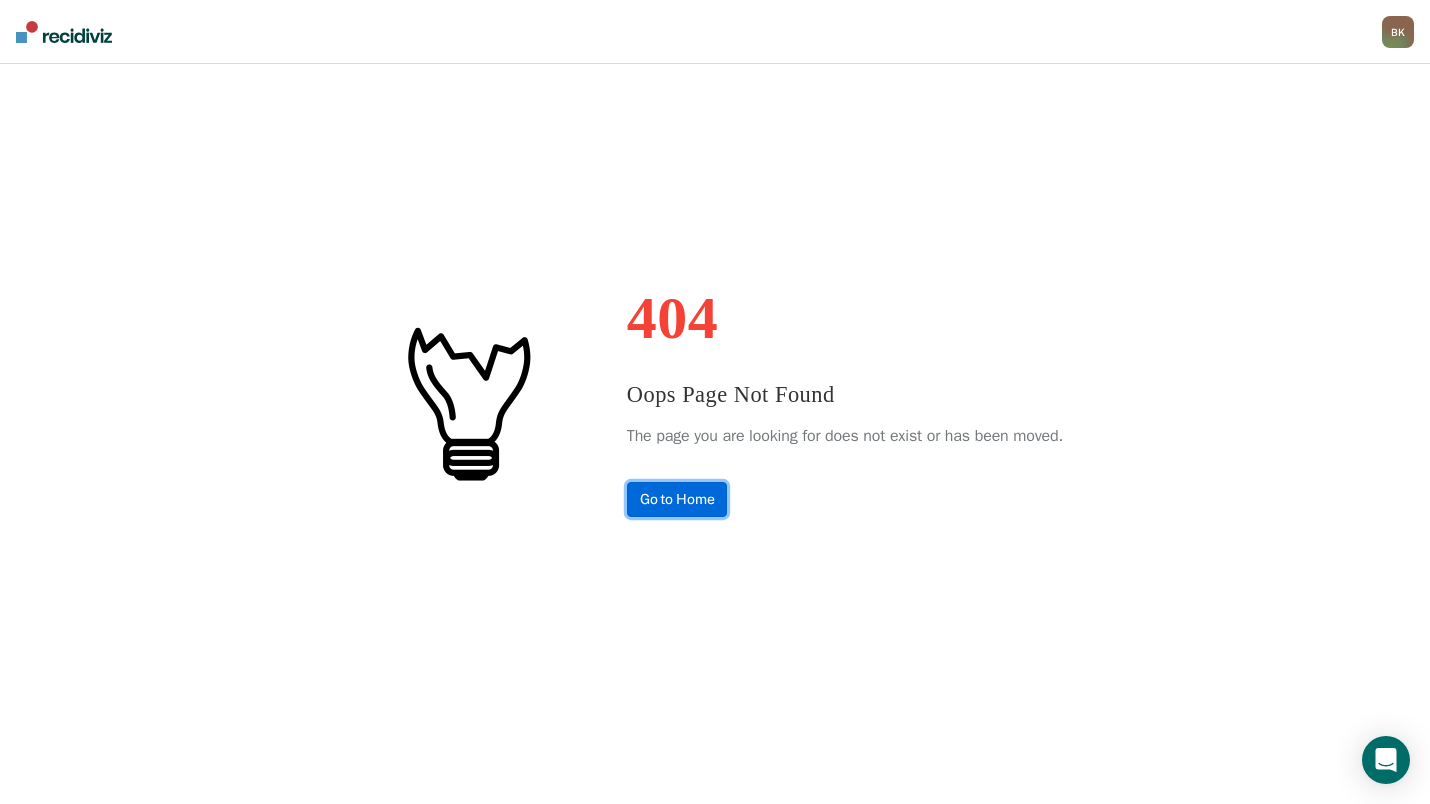 click on "Go to Home" at bounding box center (677, 499) 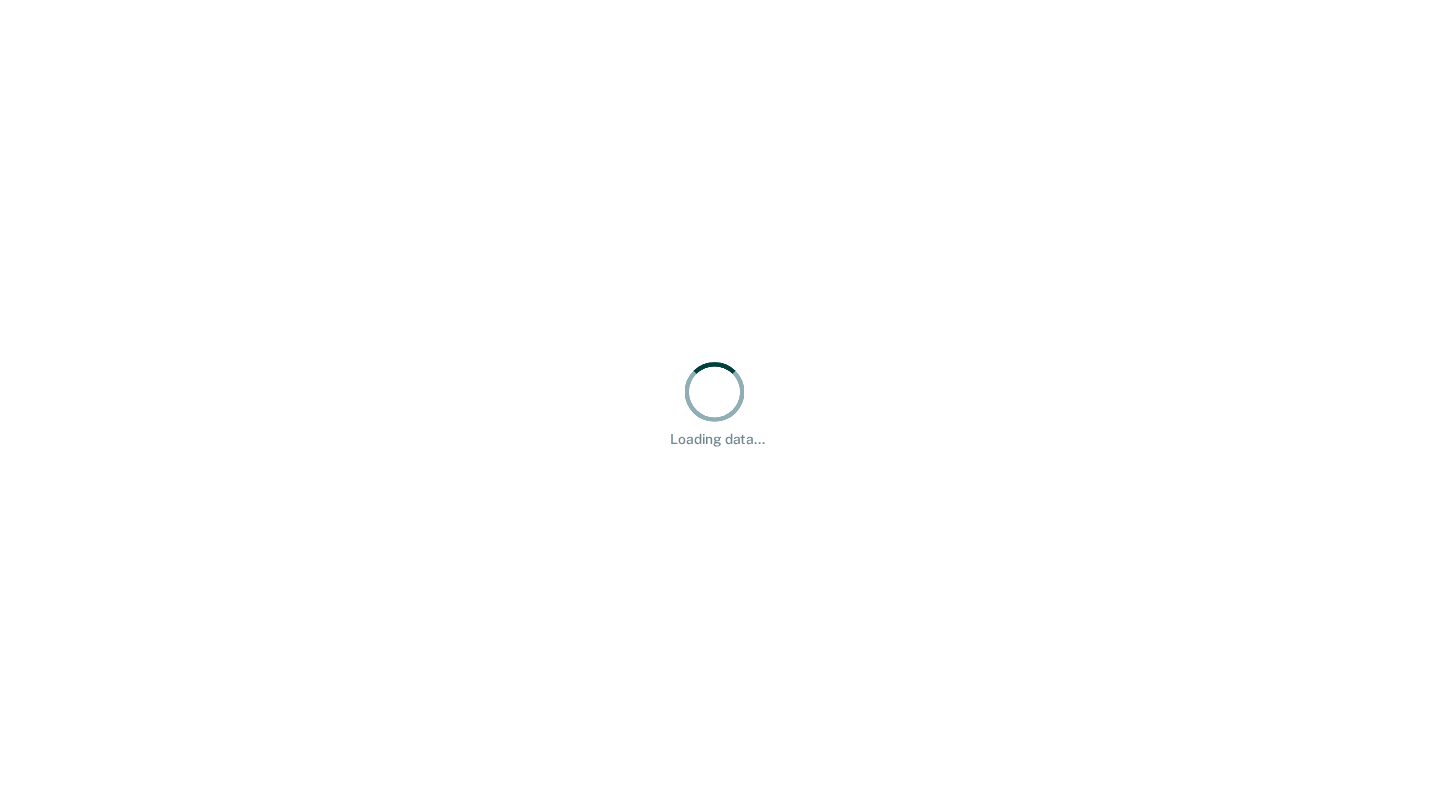 scroll, scrollTop: 0, scrollLeft: 0, axis: both 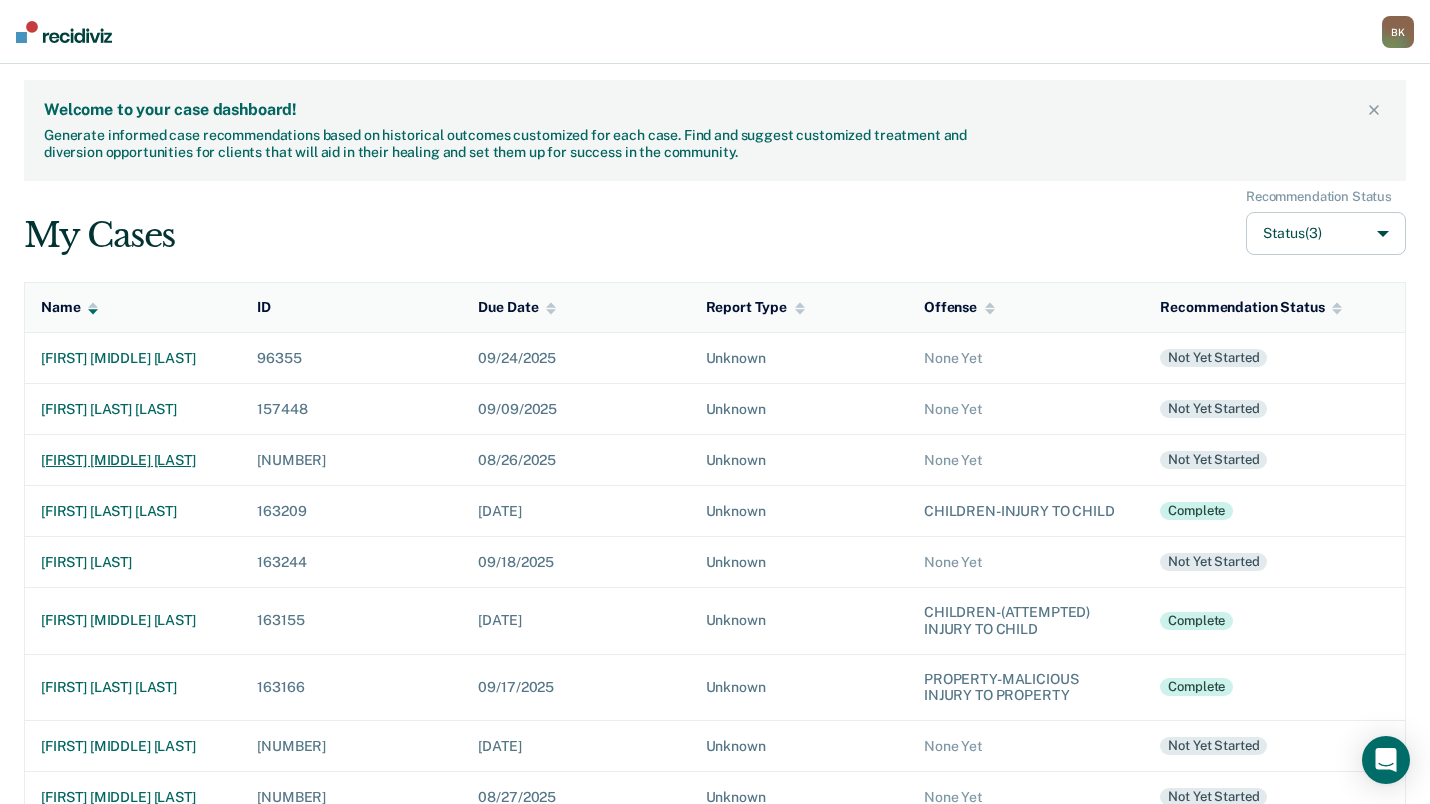 click on "[FIRST] [MIDDLE] [LAST]" at bounding box center [133, 460] 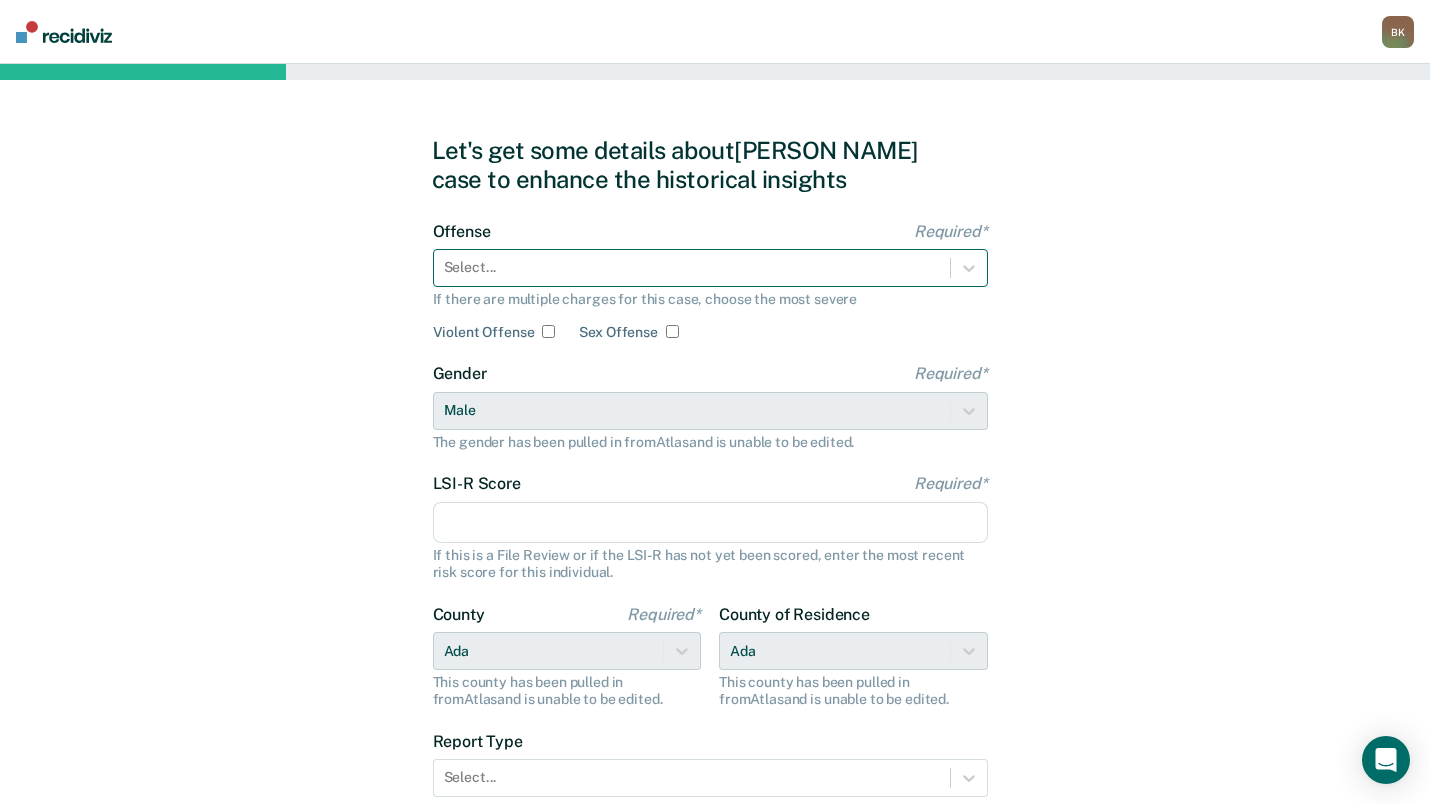 click on "Select..." at bounding box center (710, 268) 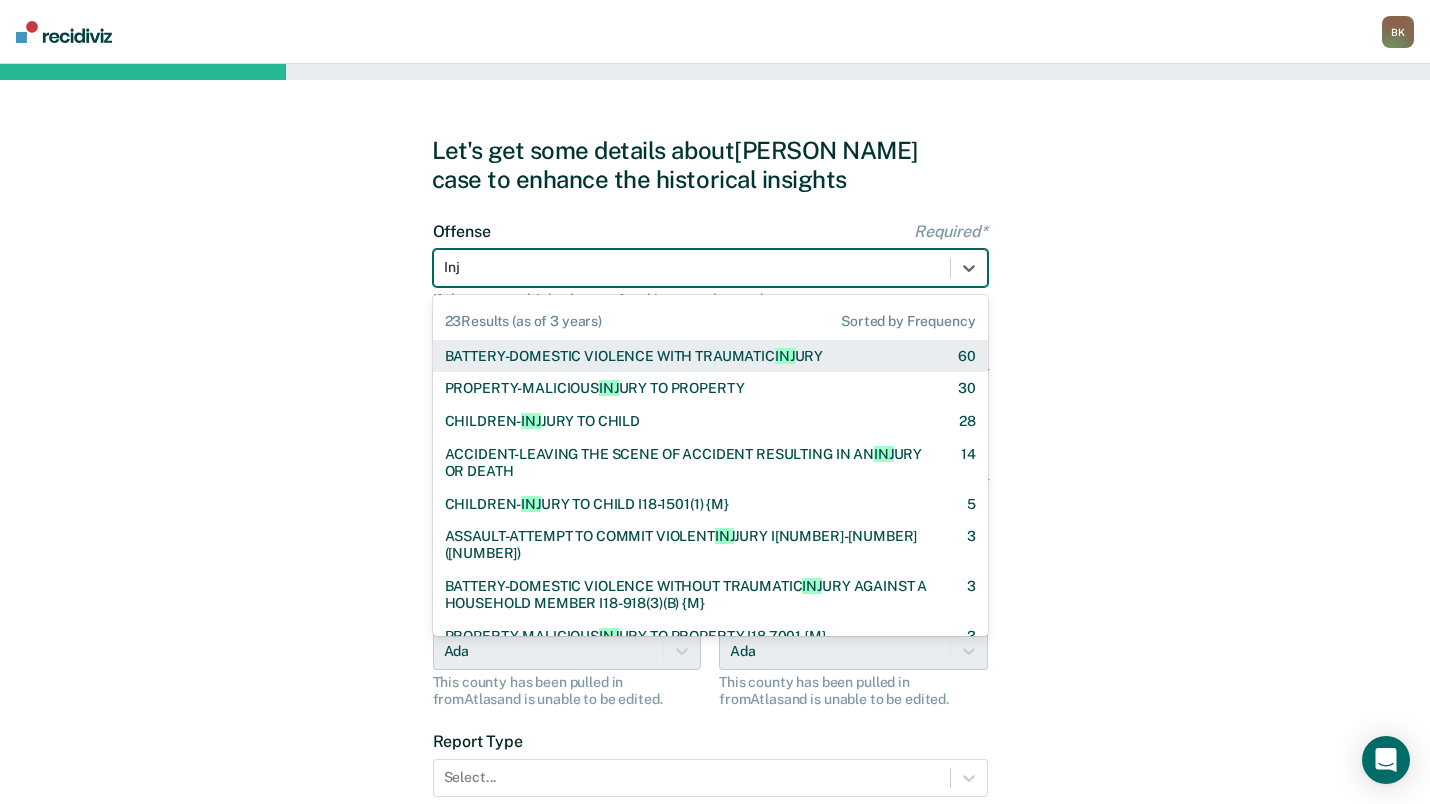 type on "Inju" 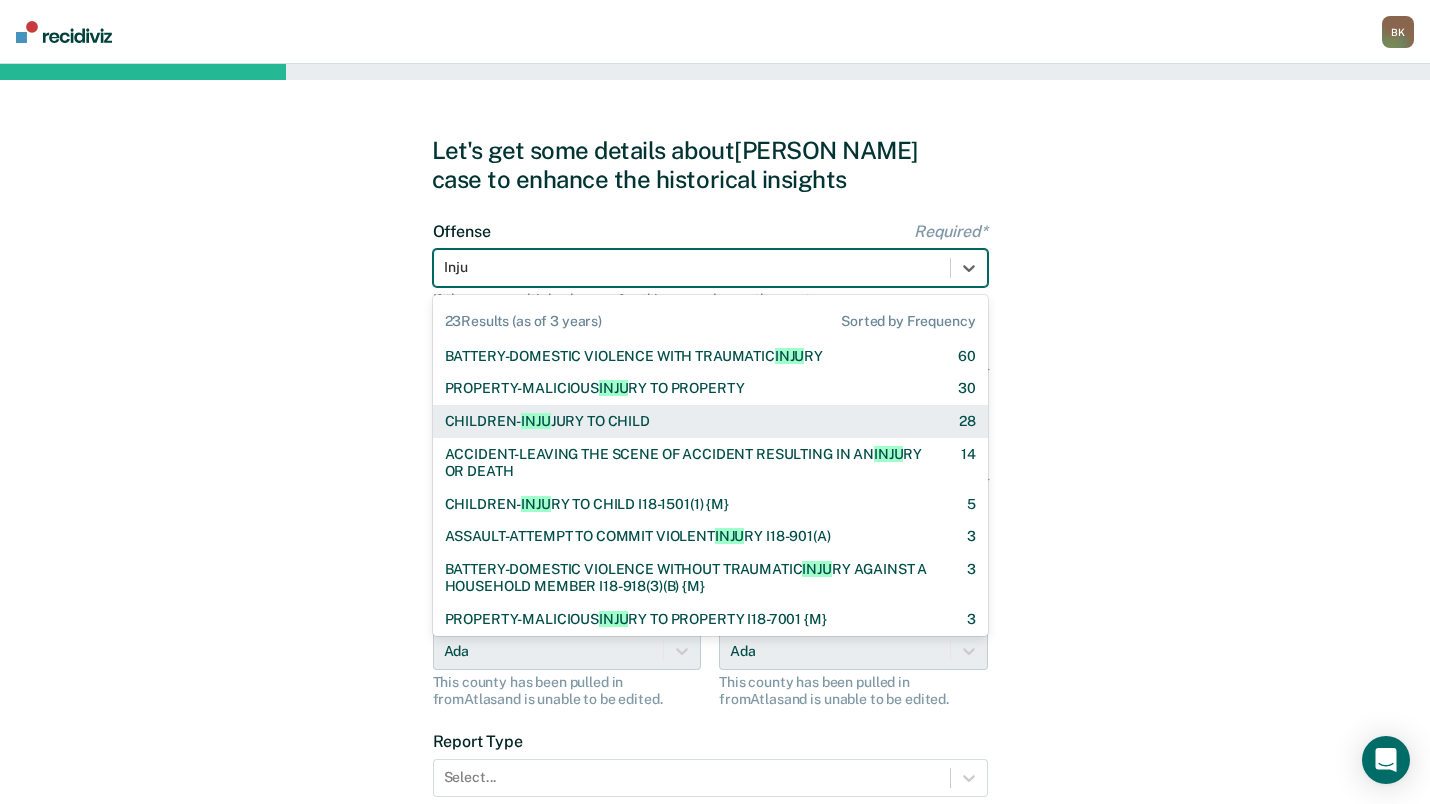 click on "CHILDREN- INJU RY TO CHILD" at bounding box center [547, 421] 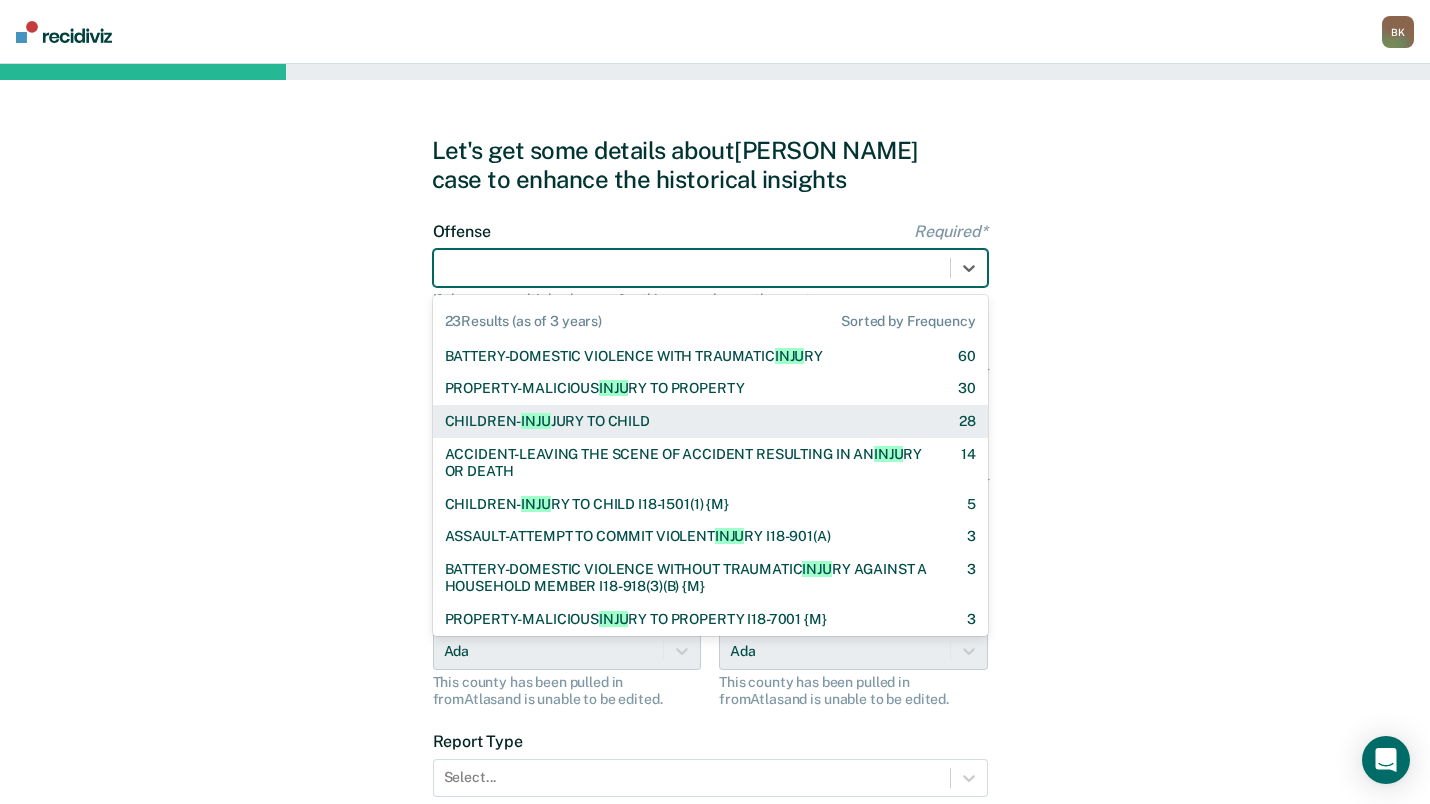 checkbox on "true" 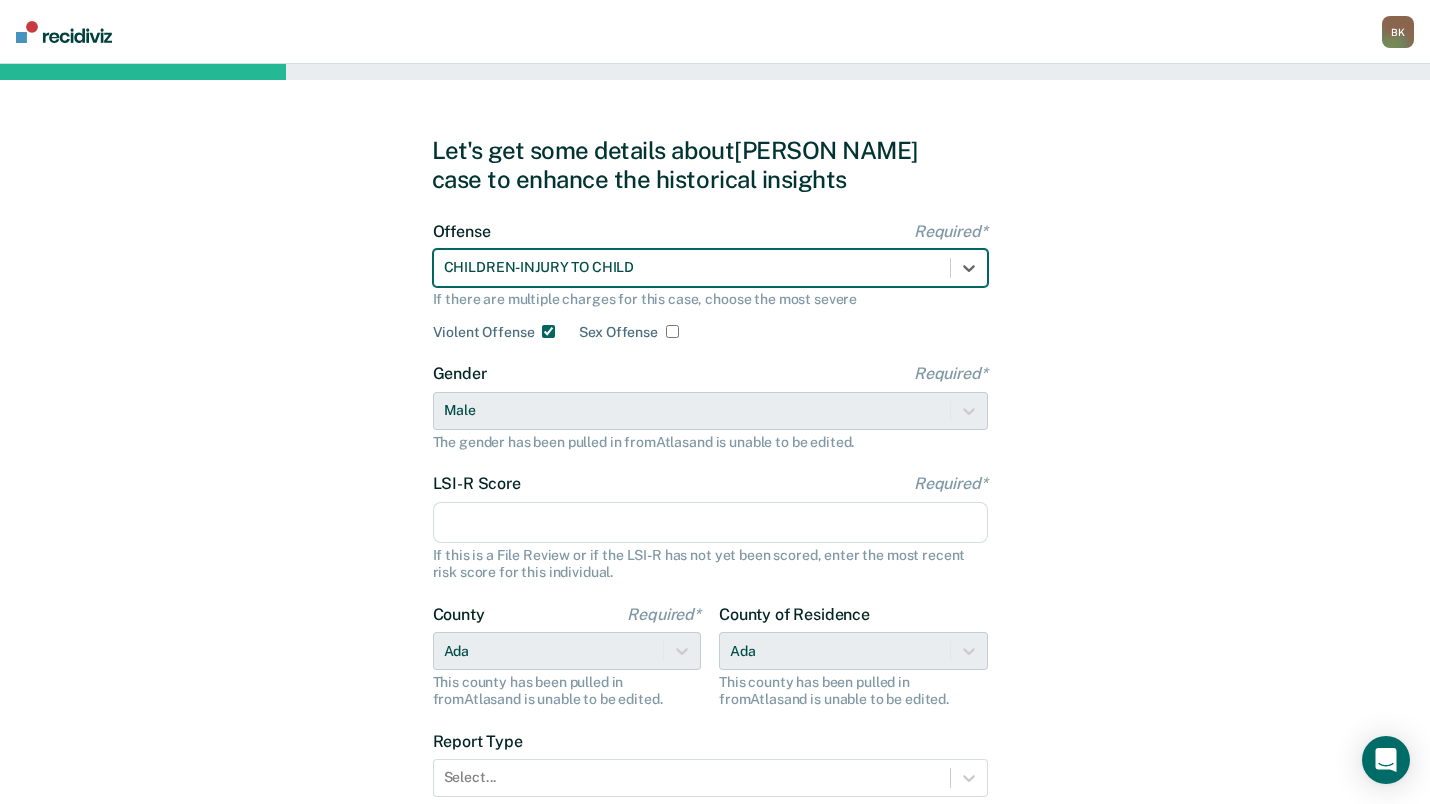 click on "LSI-R Score  Required*" at bounding box center [710, 523] 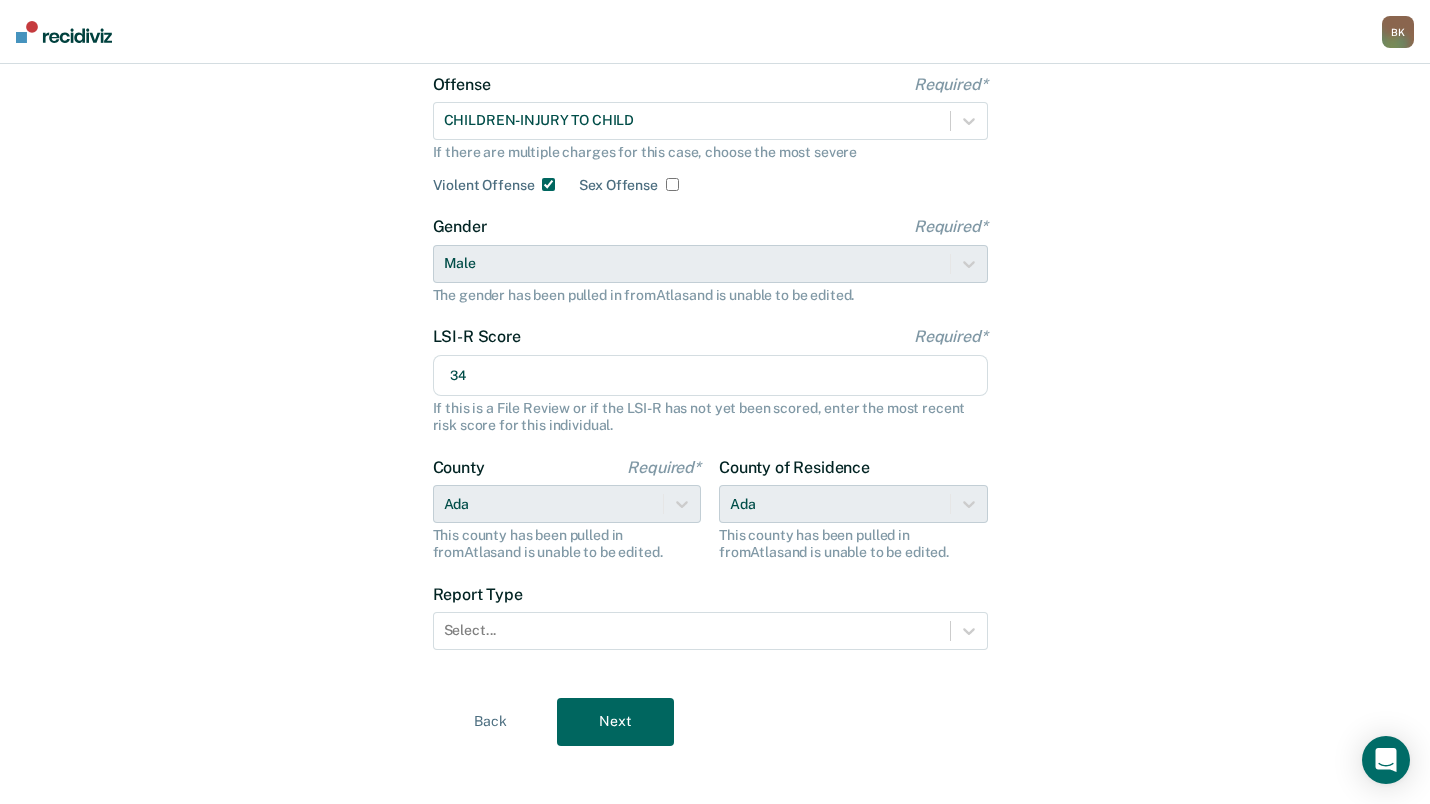 scroll, scrollTop: 161, scrollLeft: 0, axis: vertical 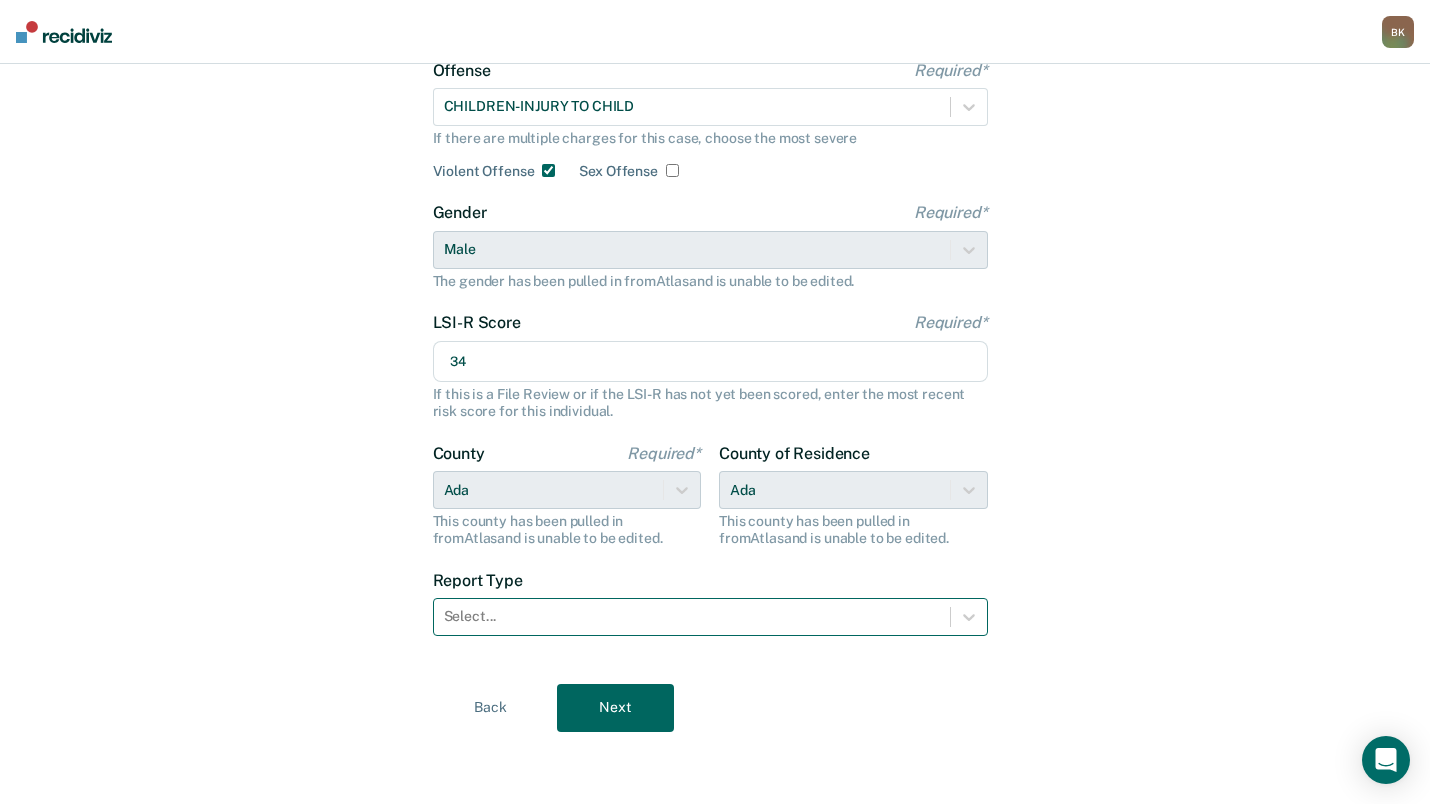 type on "34" 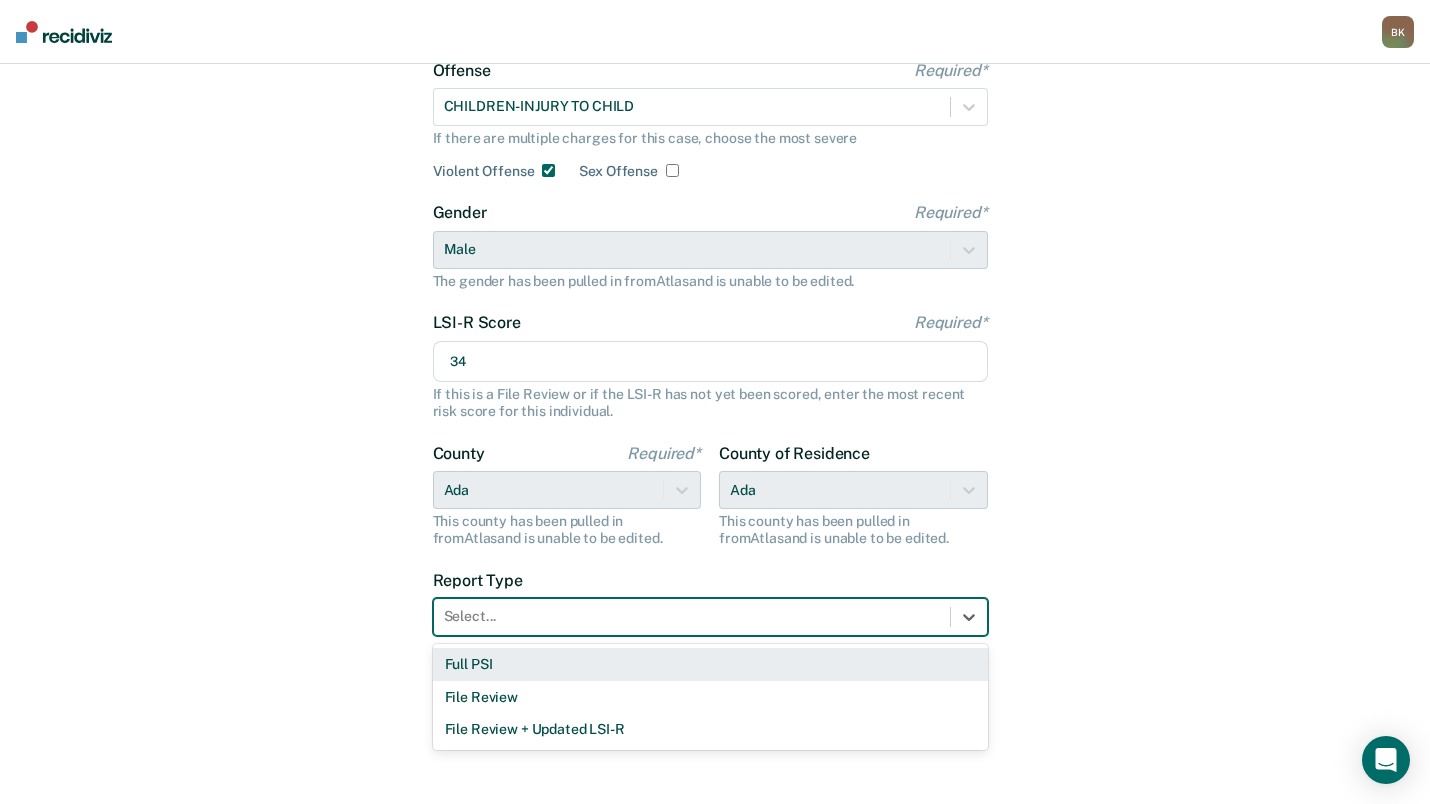 click on "Full PSI" at bounding box center (710, 664) 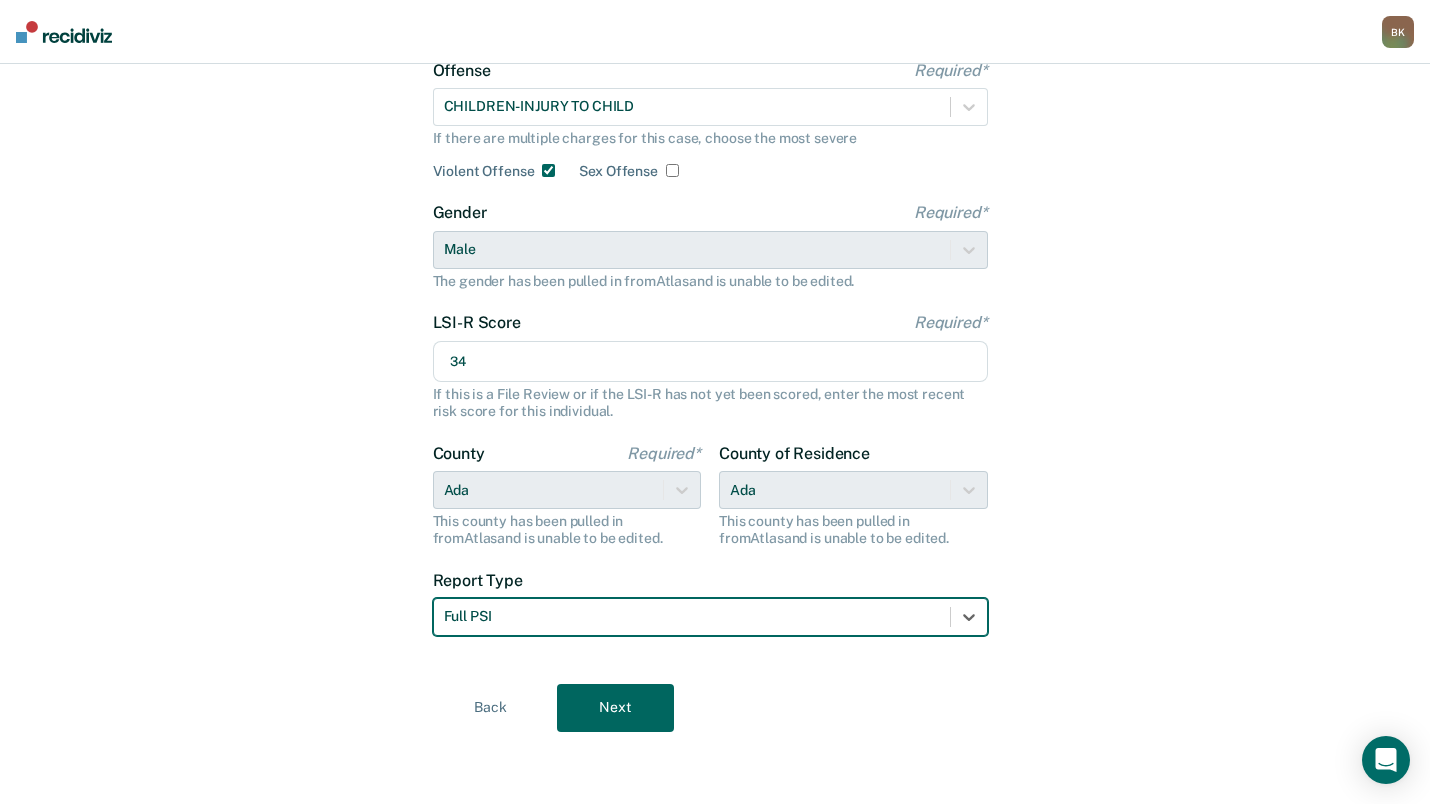 click on "Next" at bounding box center (615, 708) 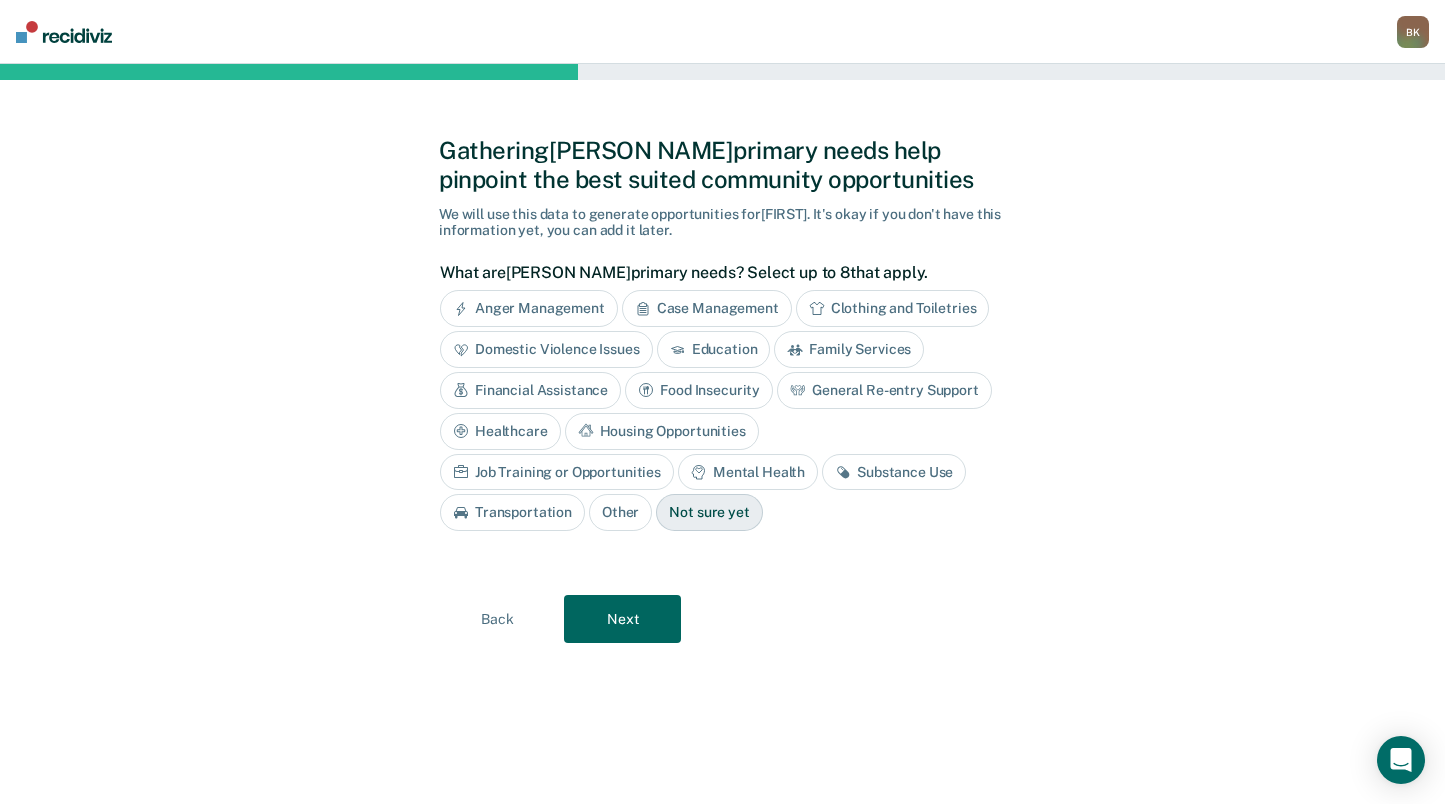 click on "Anger Management" at bounding box center [529, 308] 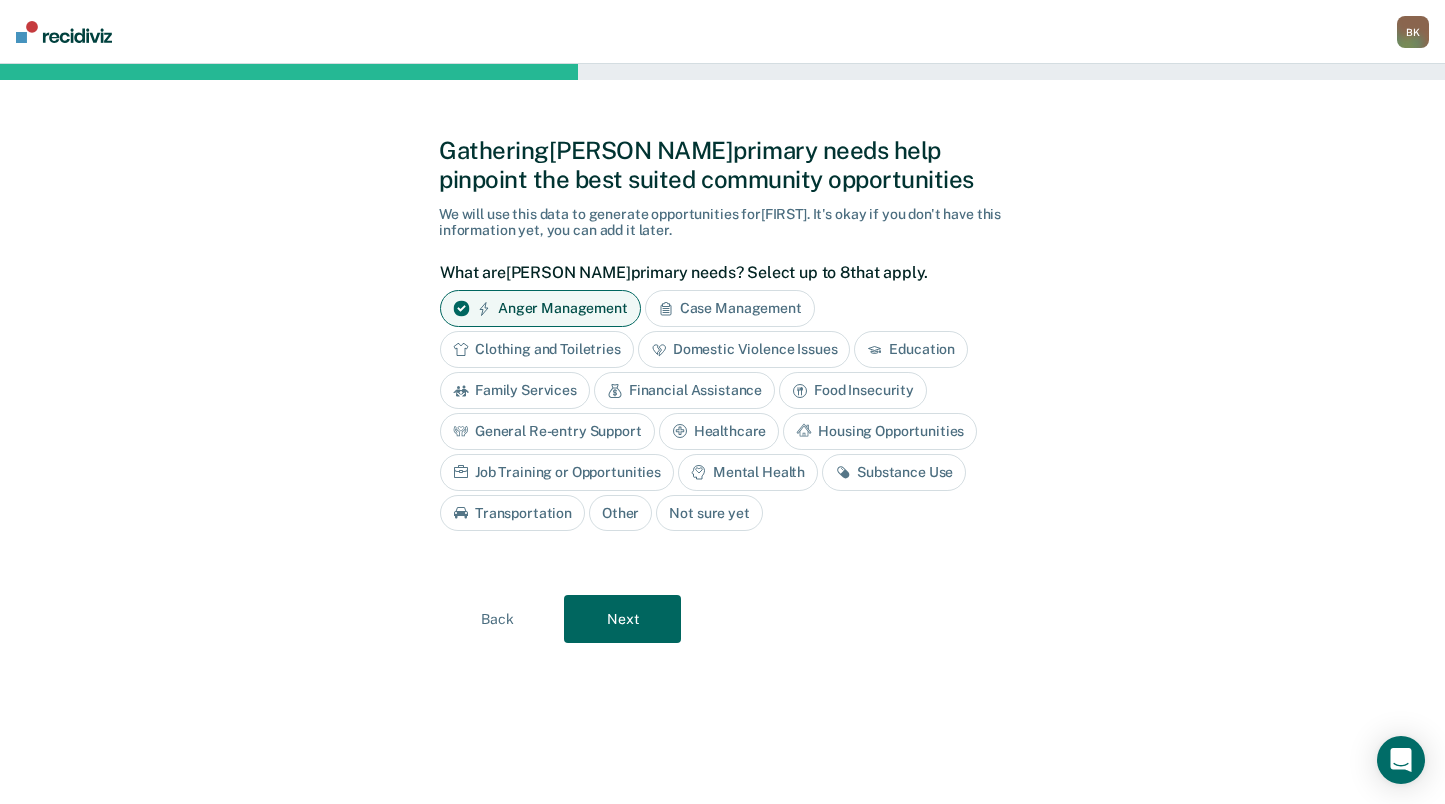 click on "Domestic Violence Issues" at bounding box center [744, 349] 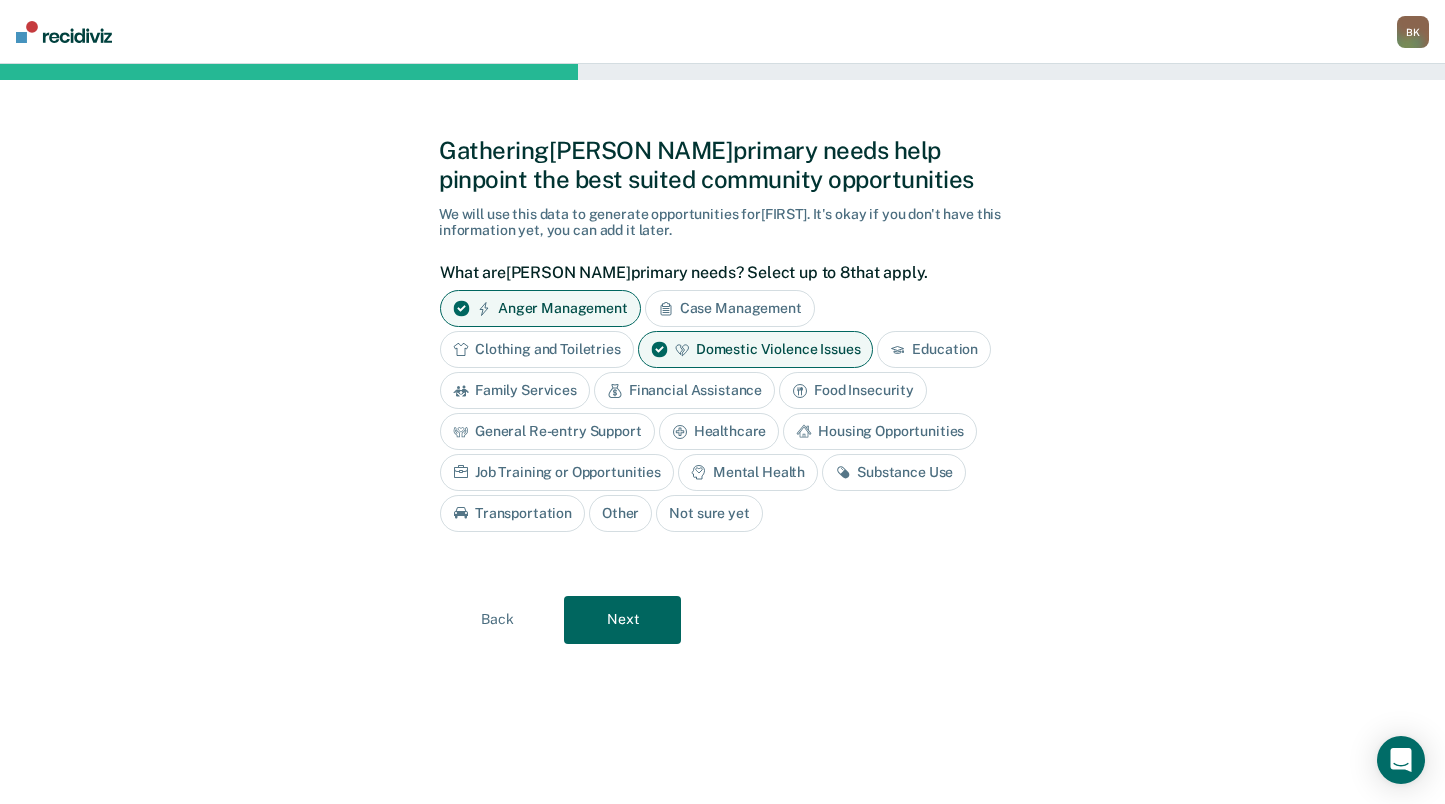 click on "Substance Use" at bounding box center (894, 472) 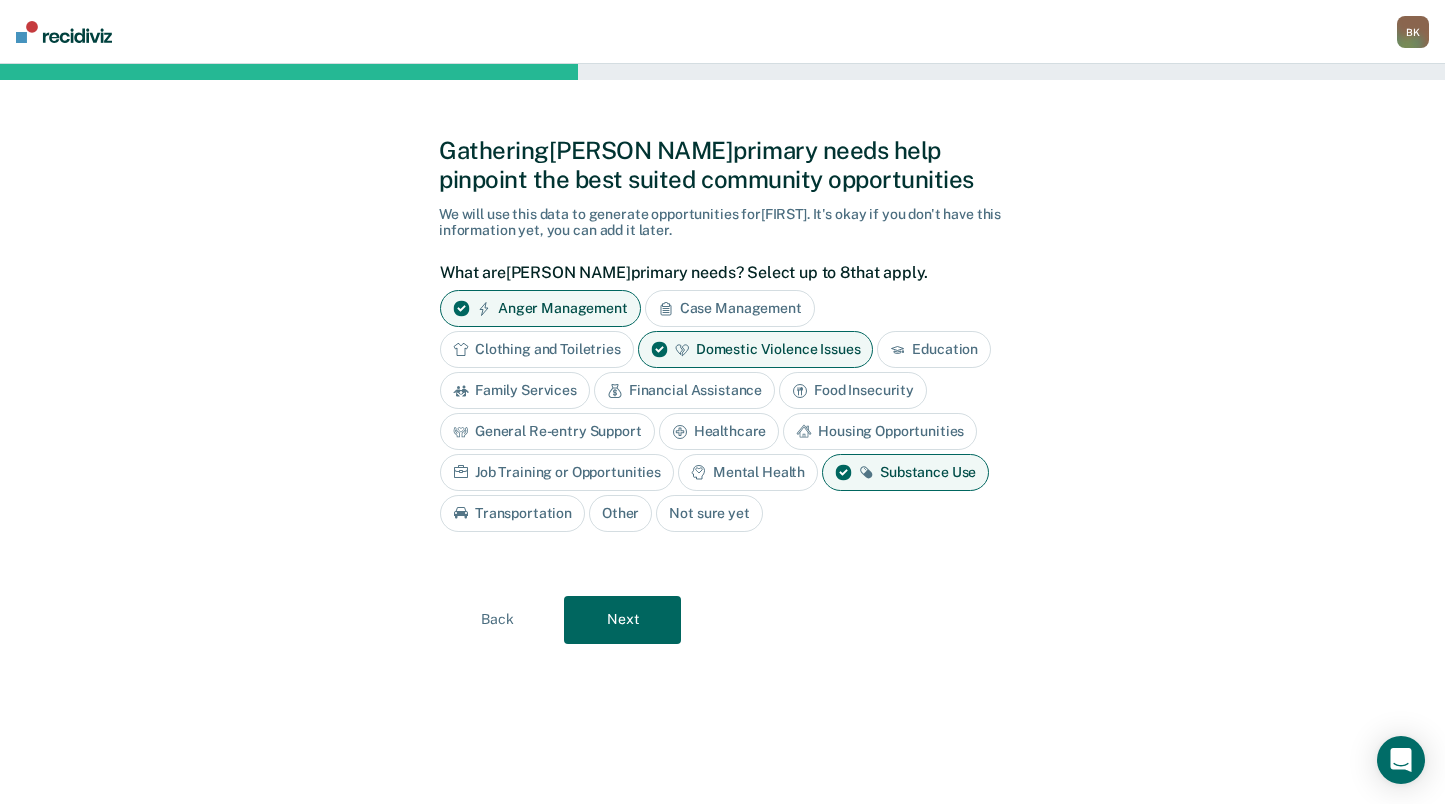 click on "Case Management" at bounding box center (730, 308) 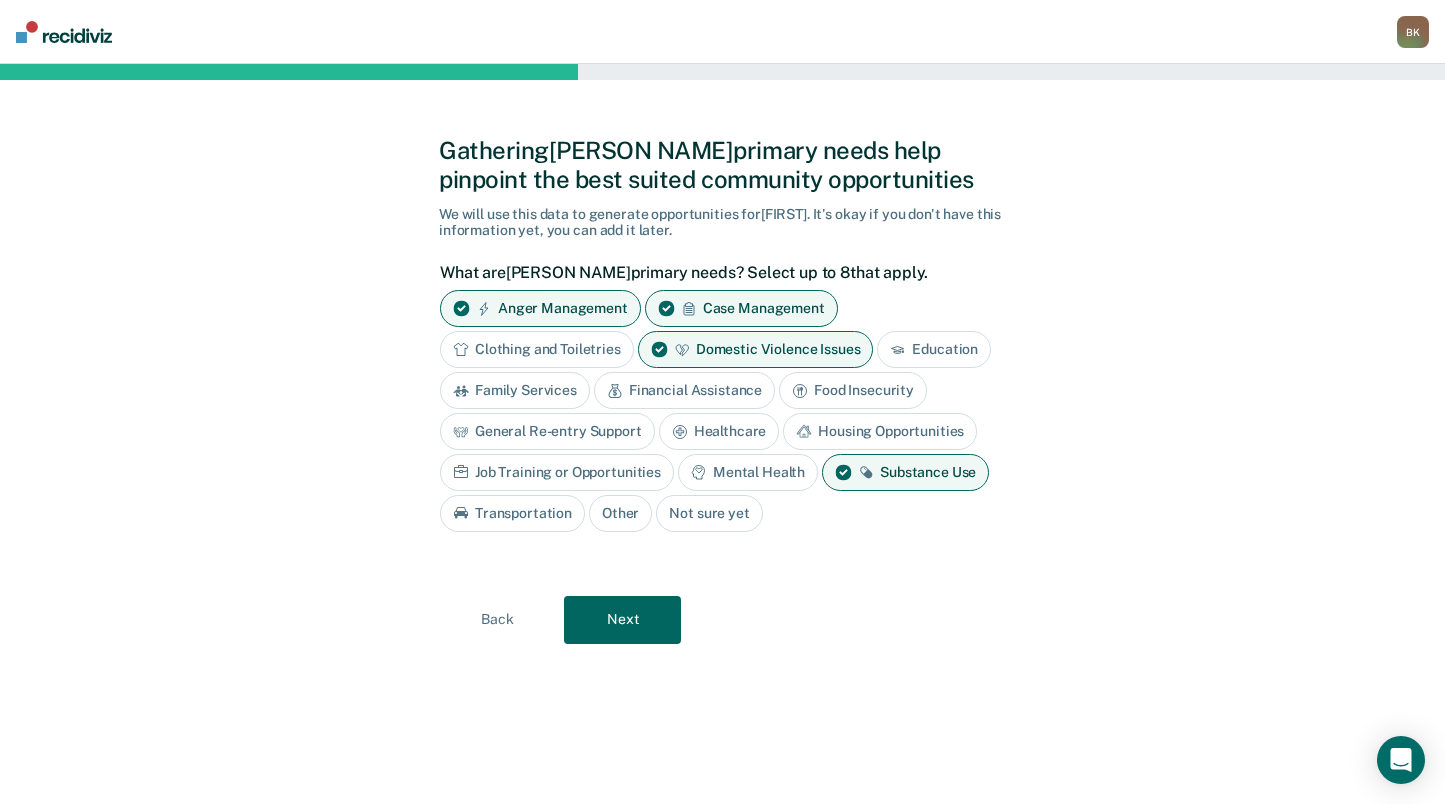 click on "Next" at bounding box center (622, 620) 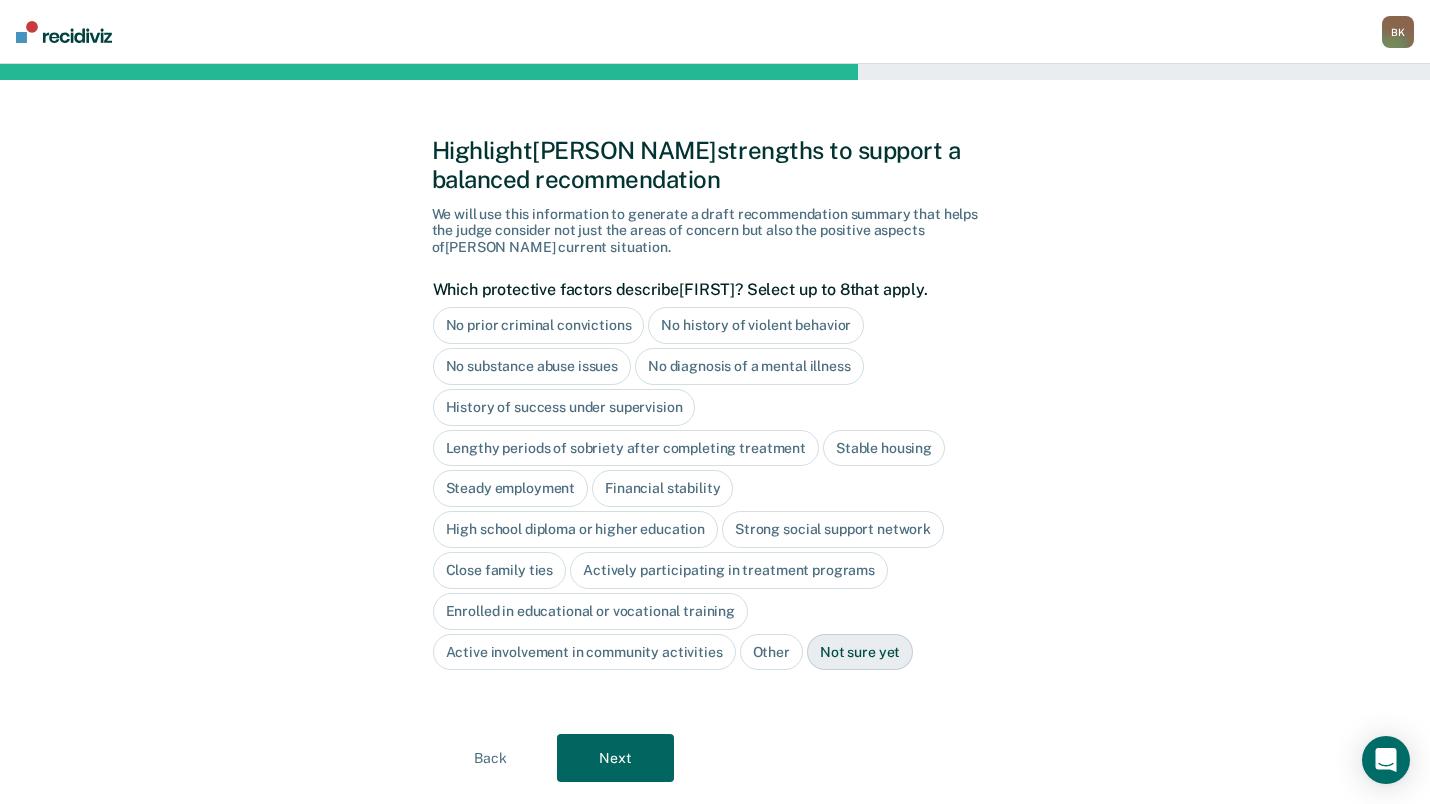 click on "Financial stability" at bounding box center (662, 488) 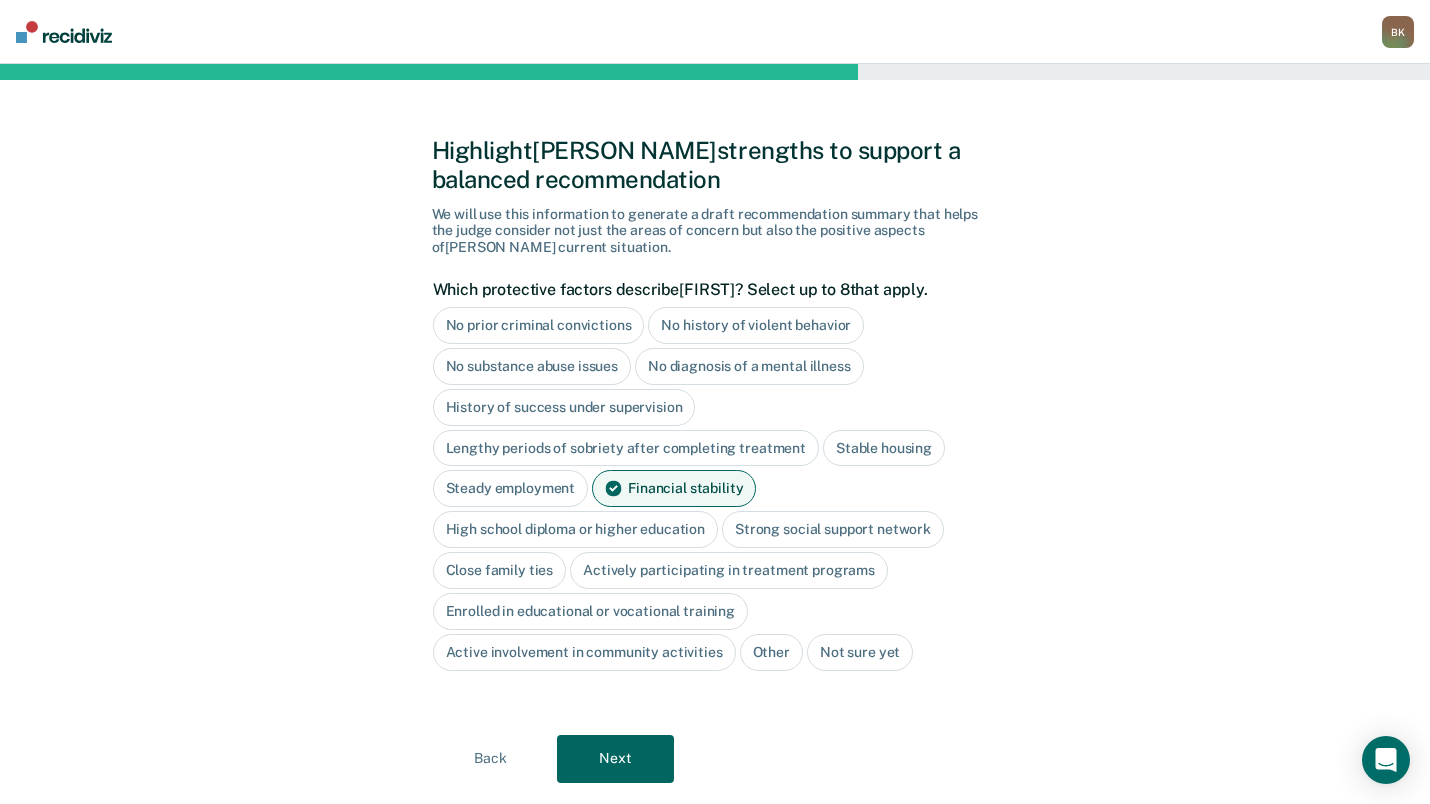 click on "Stable housing" at bounding box center (884, 448) 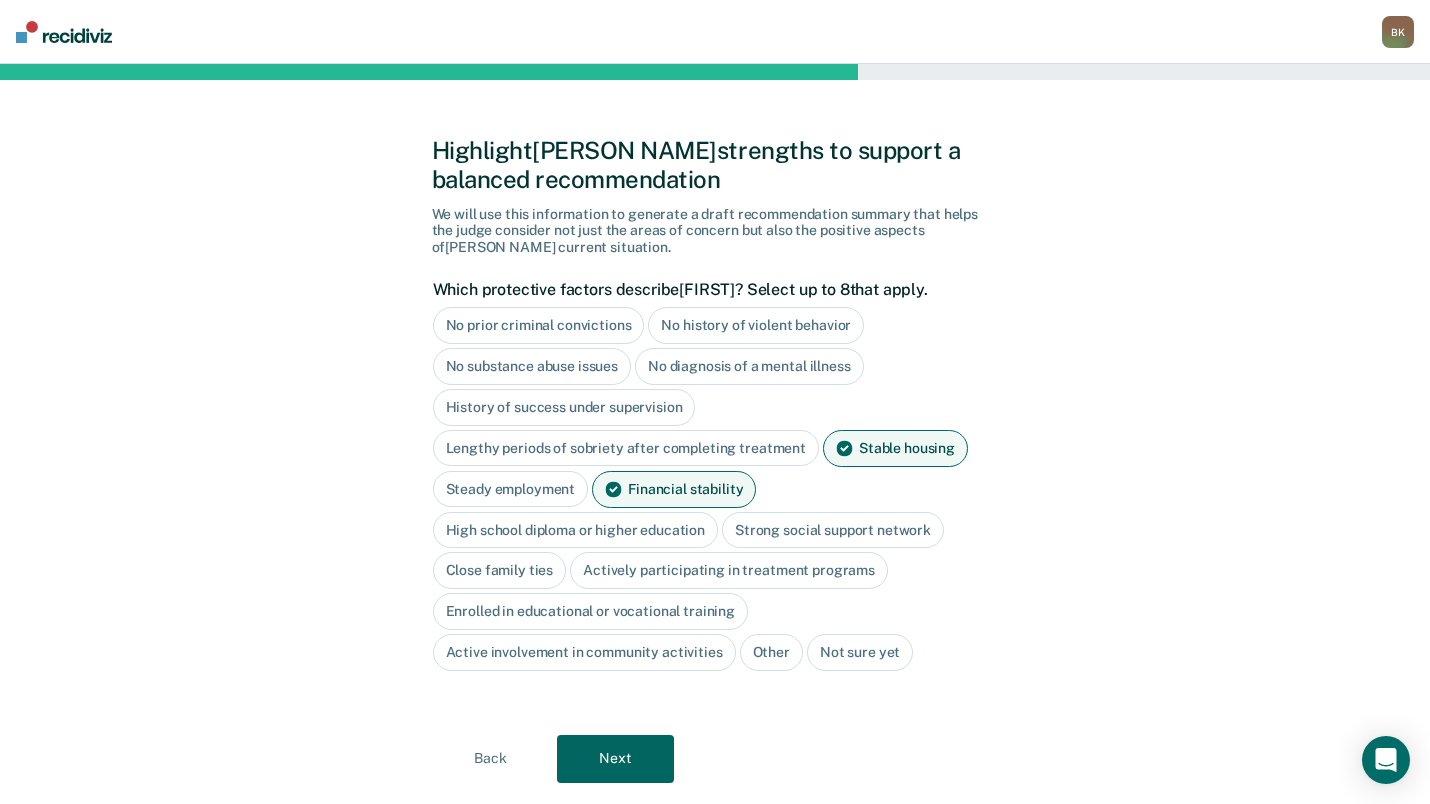 click on "Steady employment" at bounding box center (511, 489) 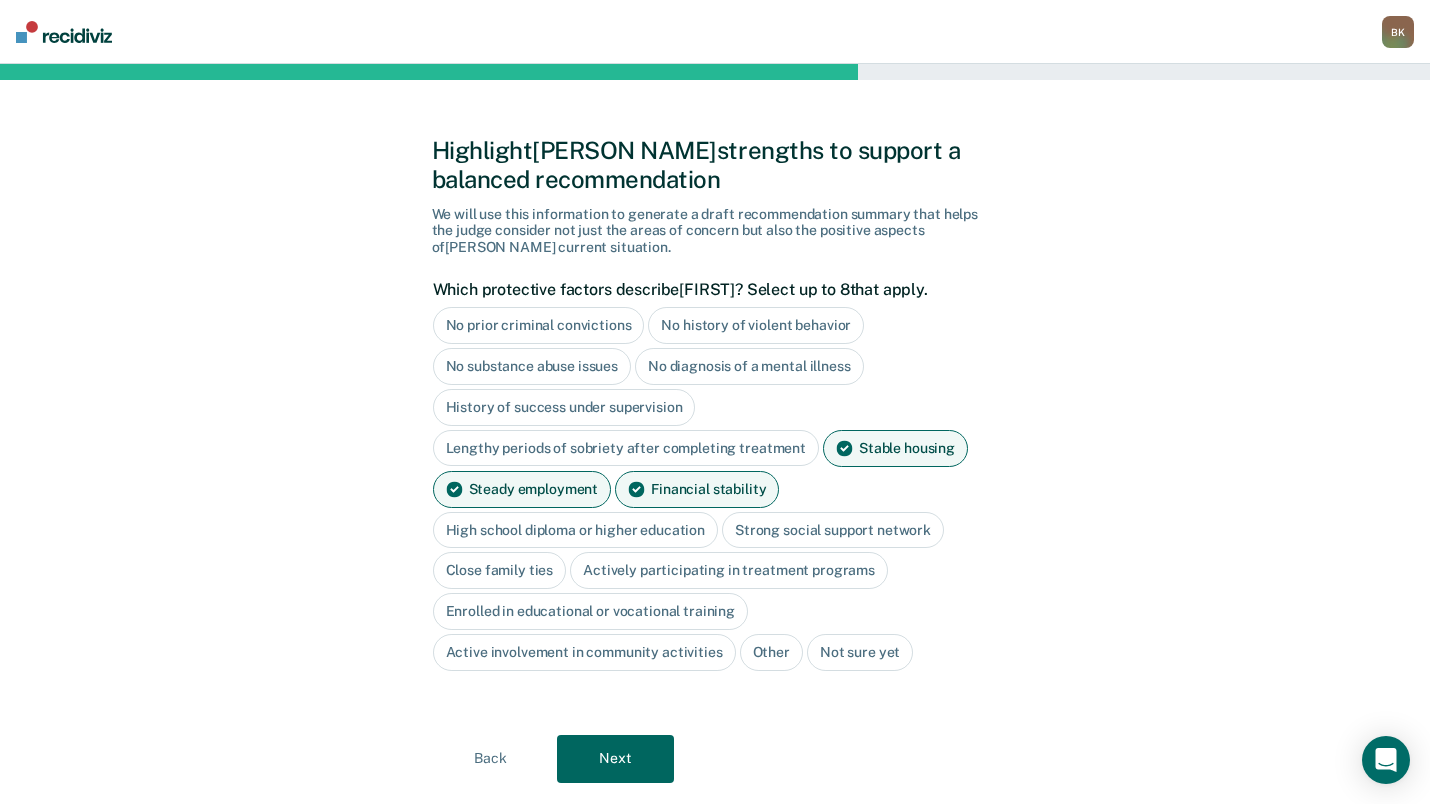 click on "Steady employment" at bounding box center (522, 489) 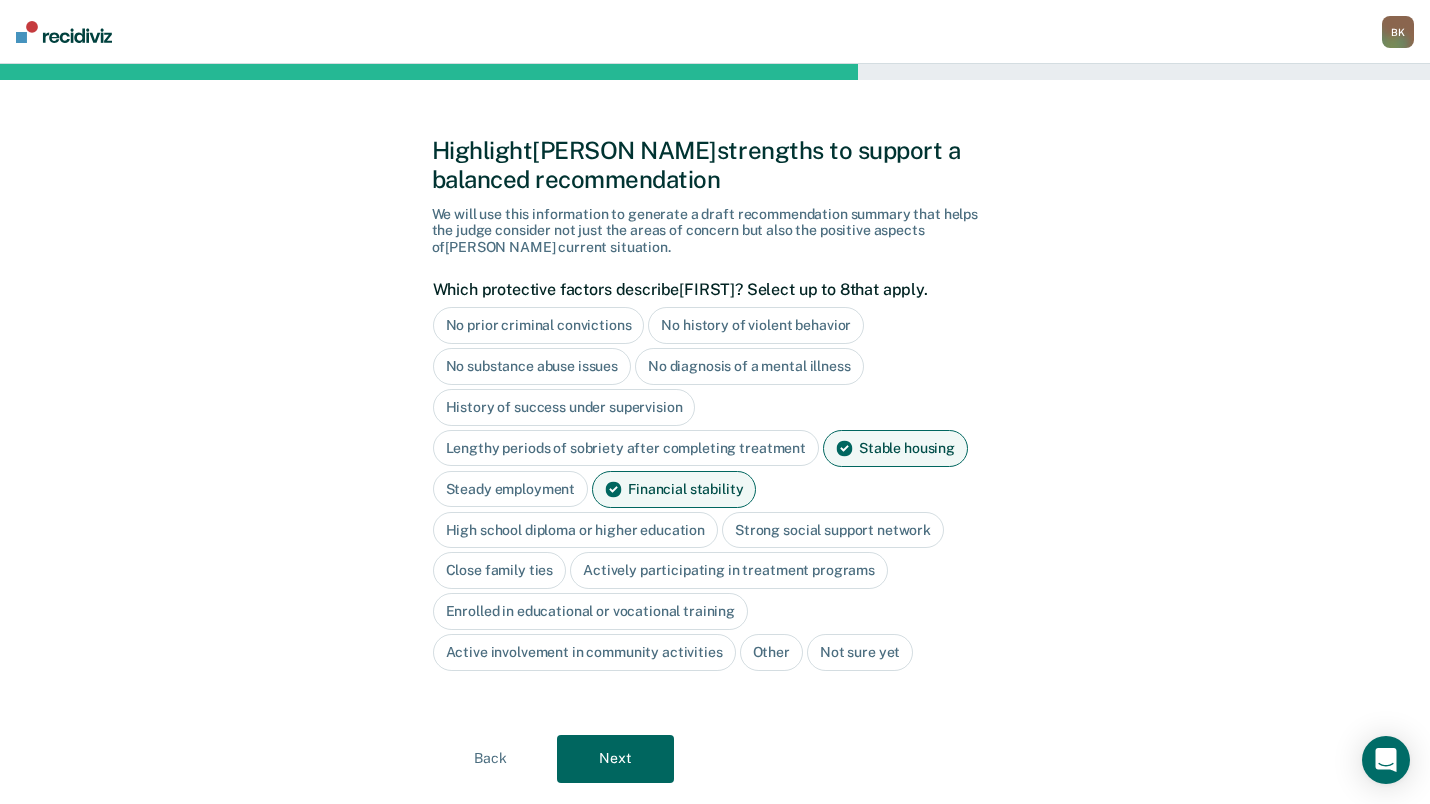 click on "High school diploma or higher education" at bounding box center (576, 530) 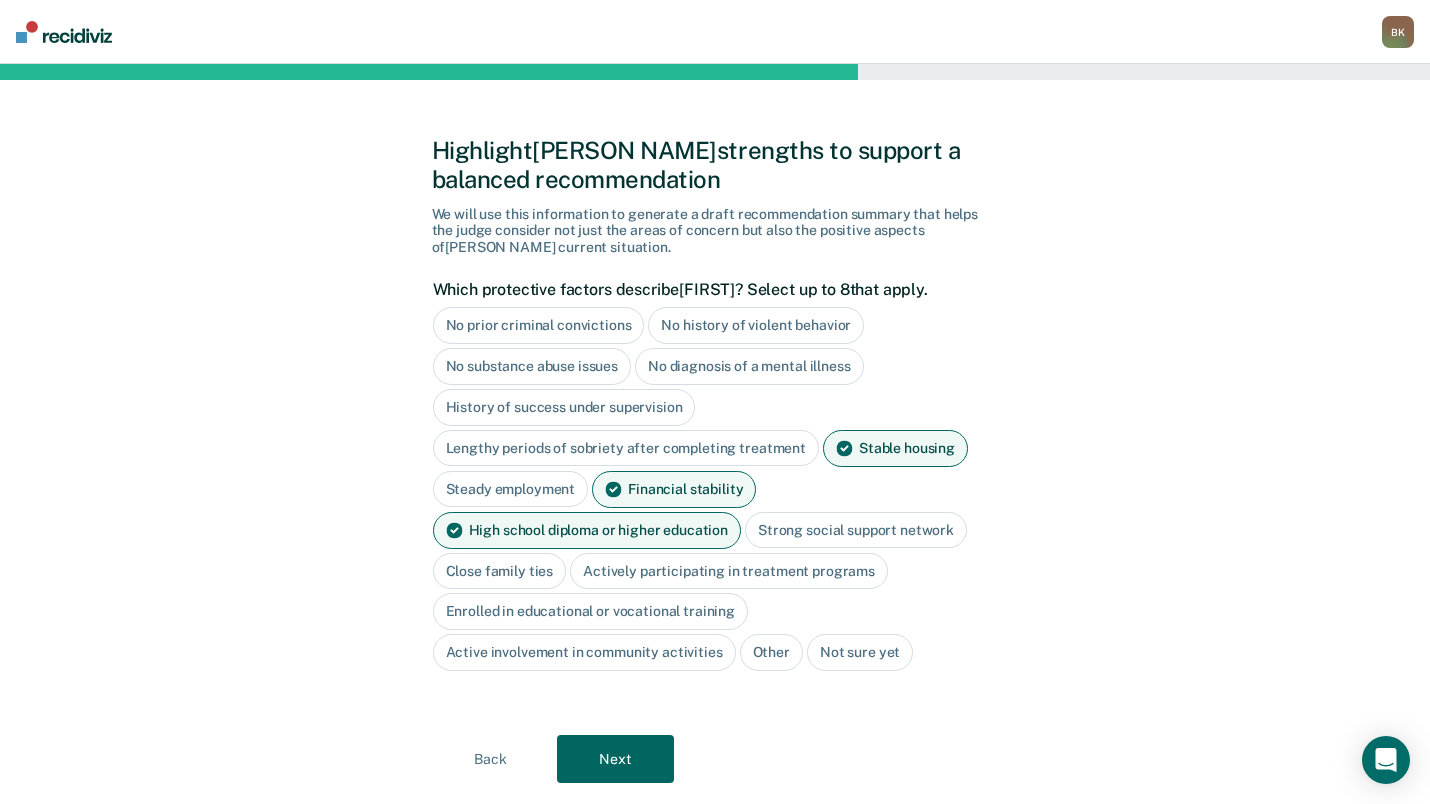 click on "Close family ties" at bounding box center [500, 571] 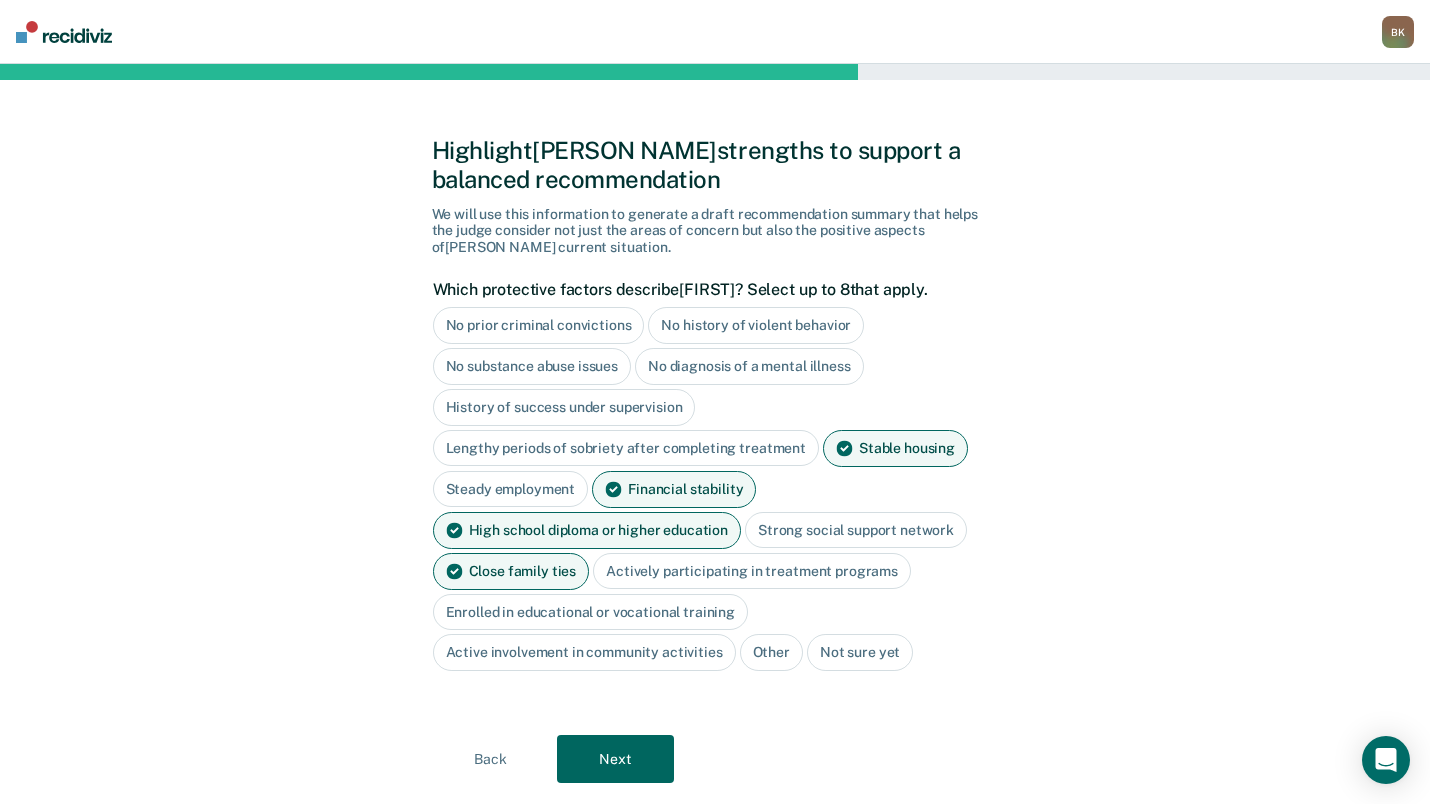 click on "Enrolled in educational or vocational training" at bounding box center (591, 612) 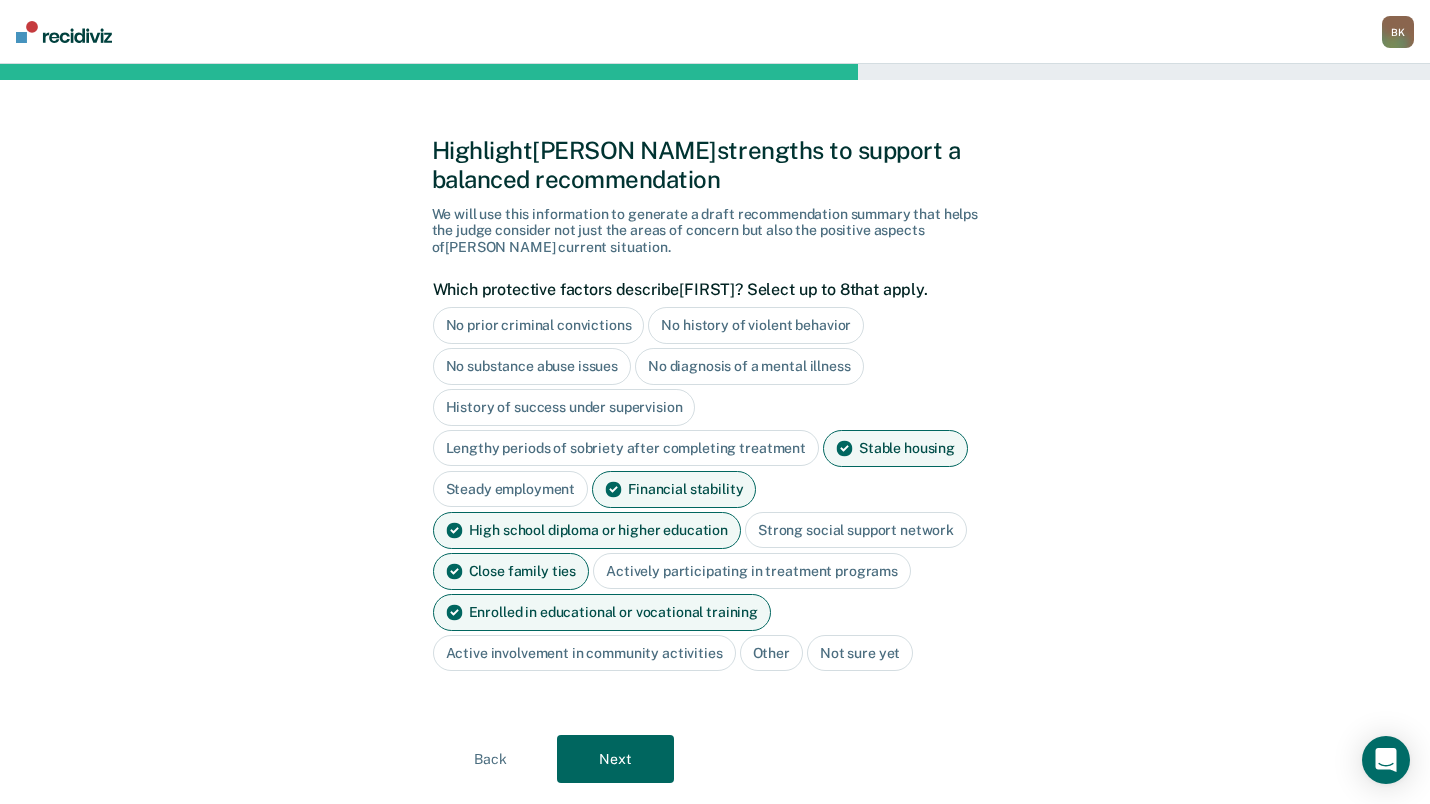 click on "Next" at bounding box center [615, 759] 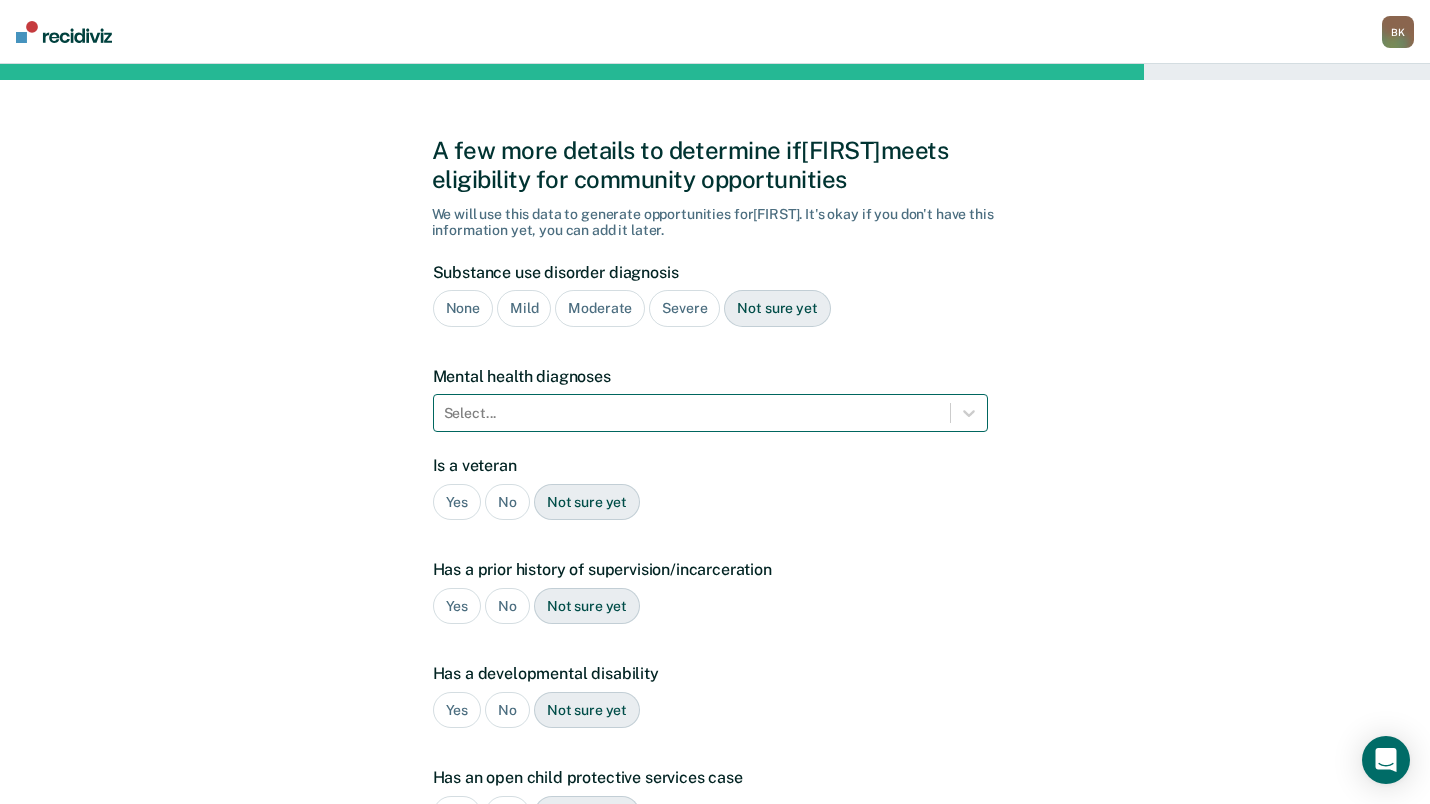 click at bounding box center (692, 413) 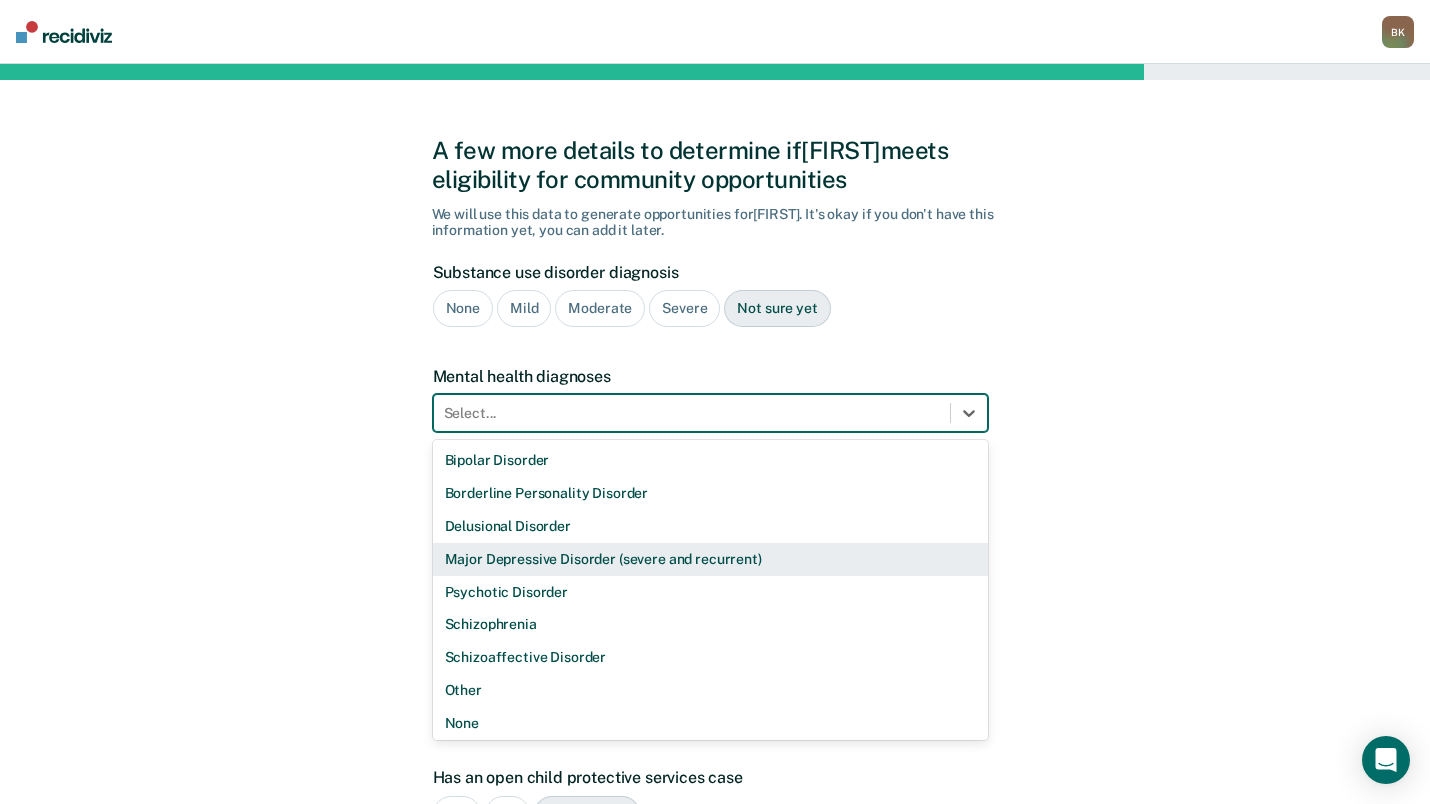 click on "Major Depressive Disorder (severe and recurrent)" at bounding box center (710, 559) 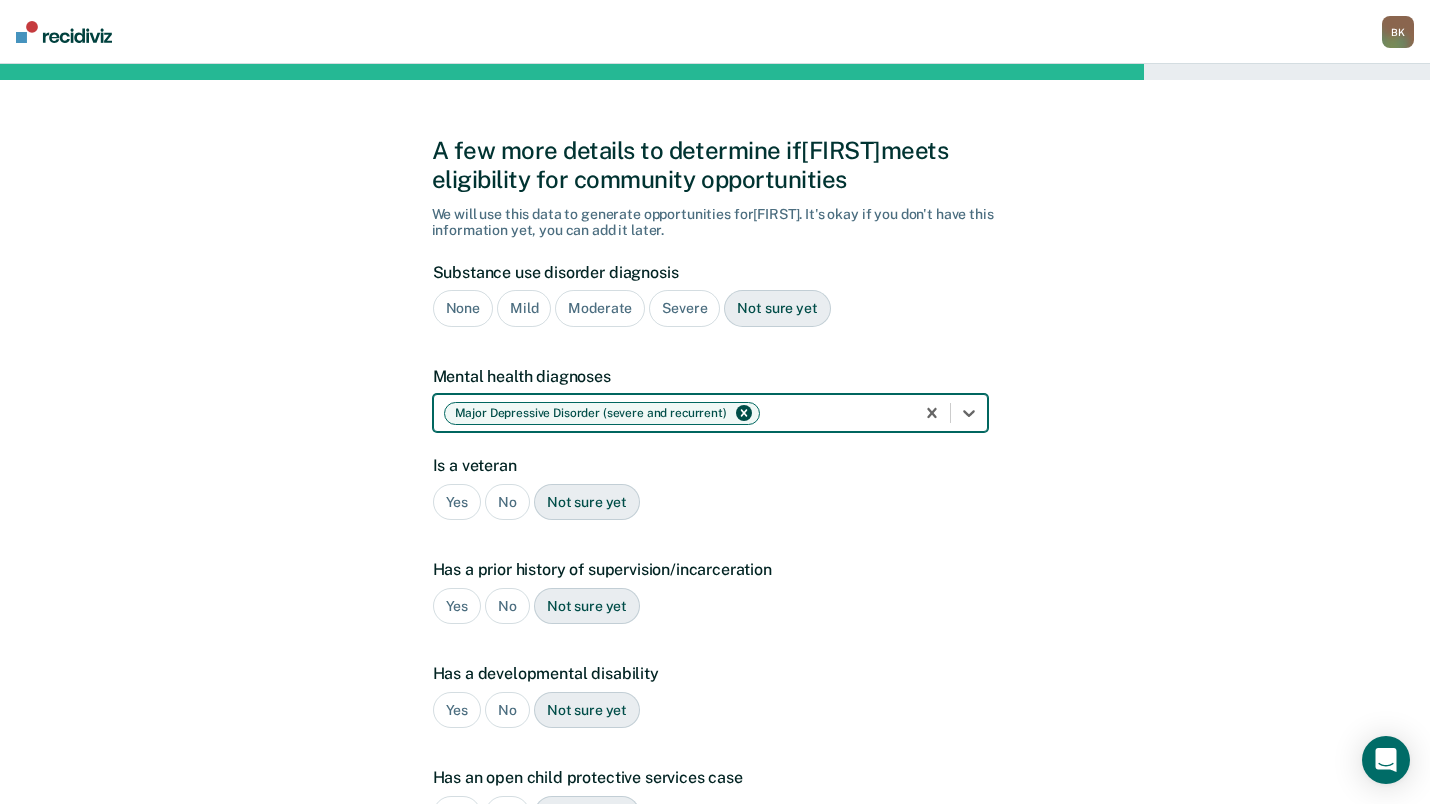 click on "No" at bounding box center (507, 502) 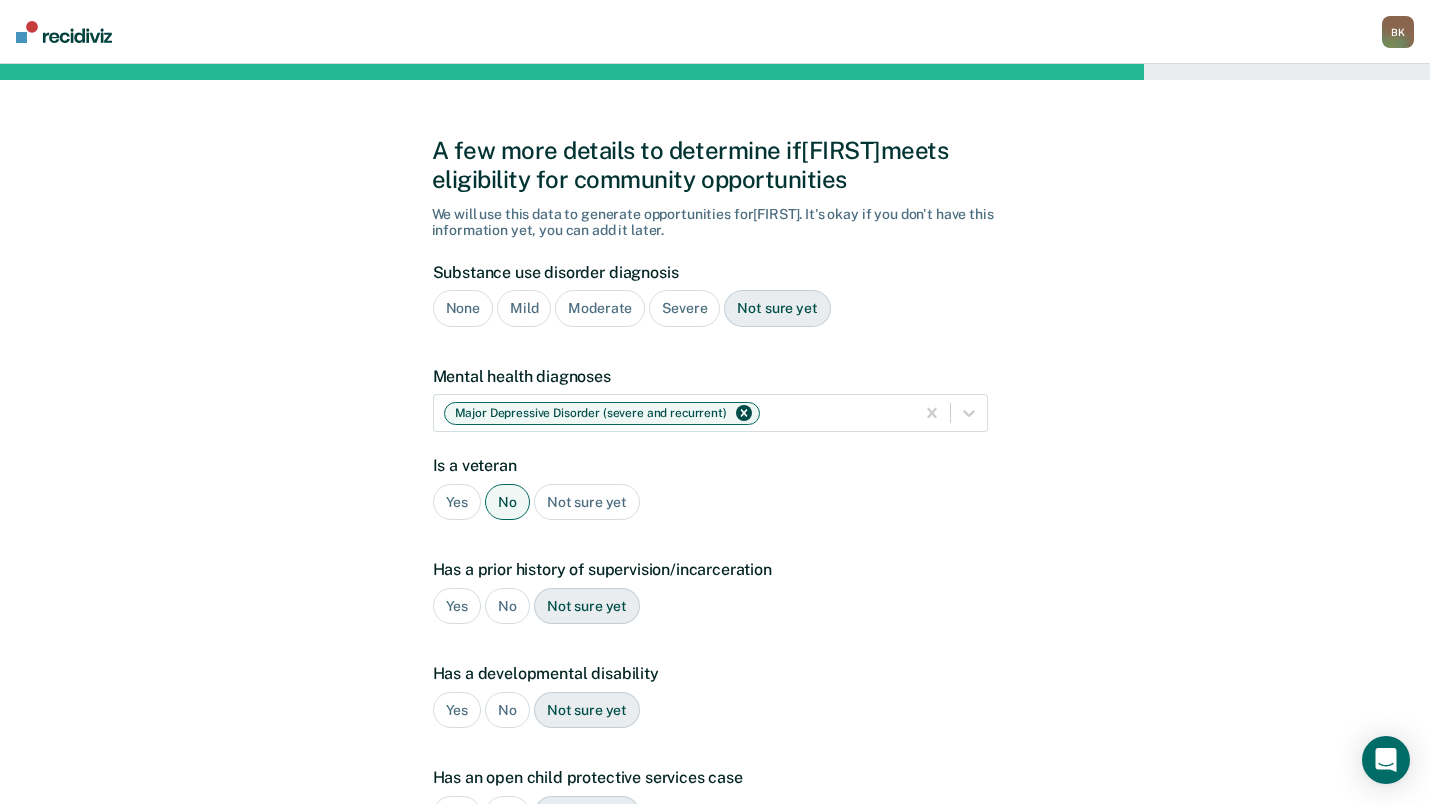 click on "Yes" at bounding box center [457, 606] 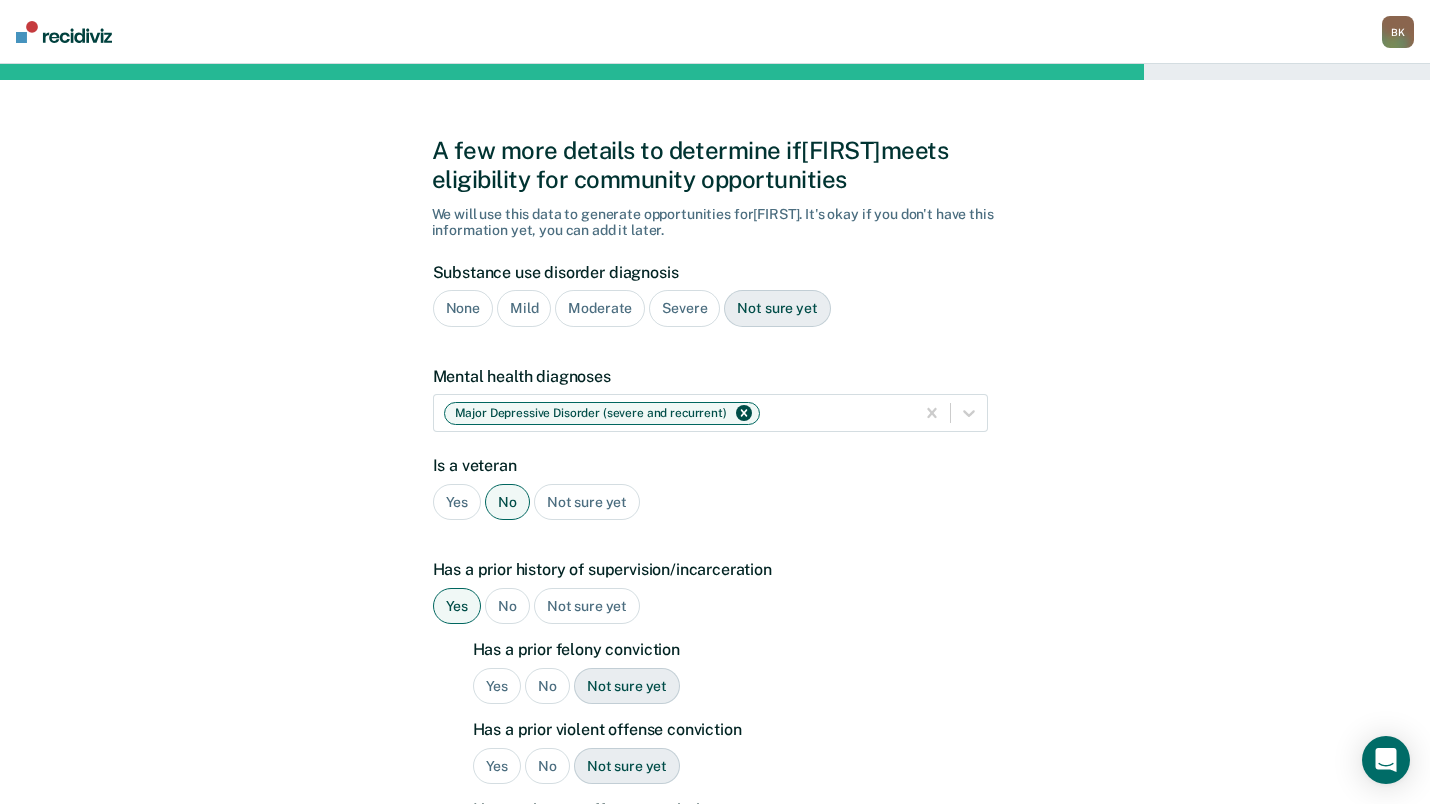 click on "Yes" at bounding box center (497, 686) 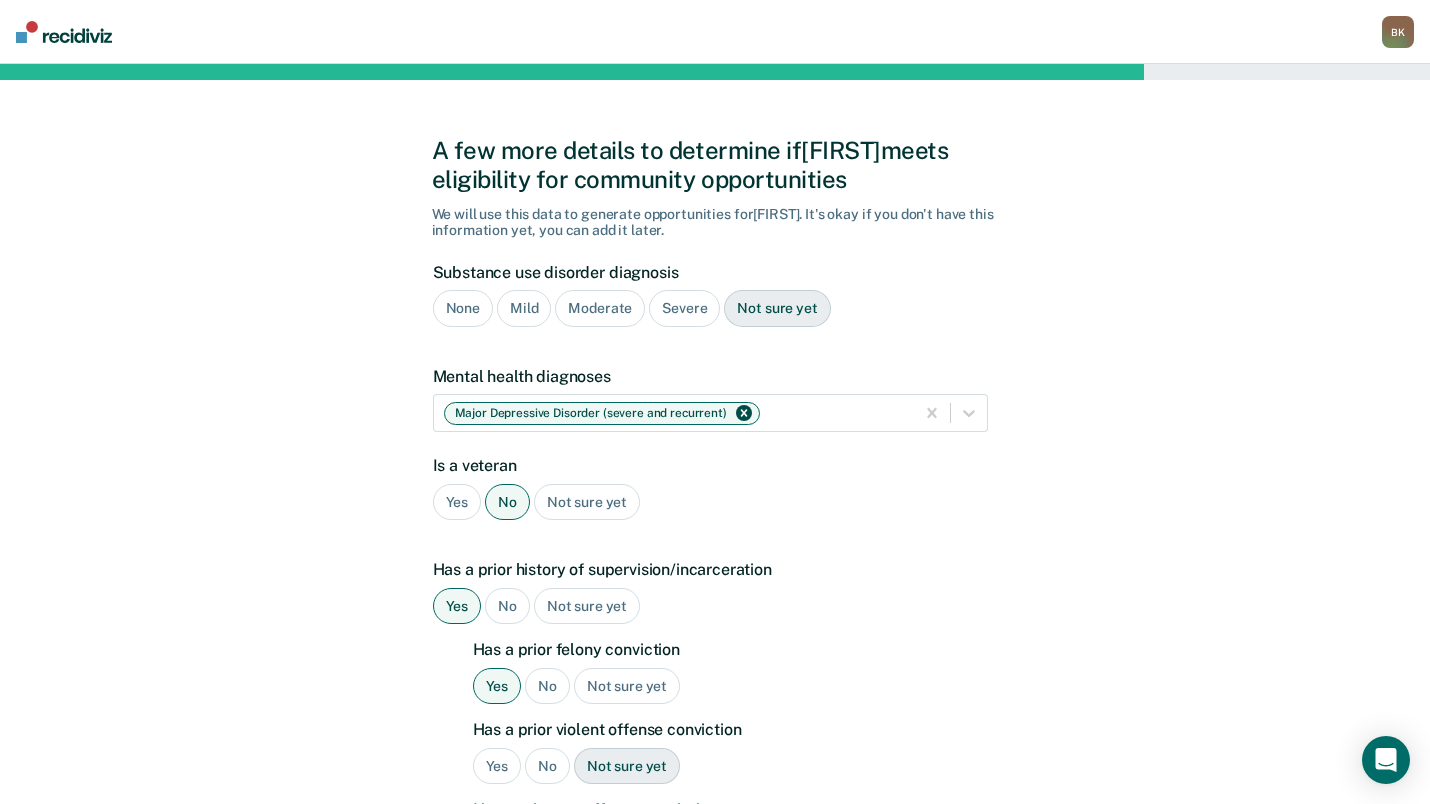 scroll, scrollTop: 100, scrollLeft: 0, axis: vertical 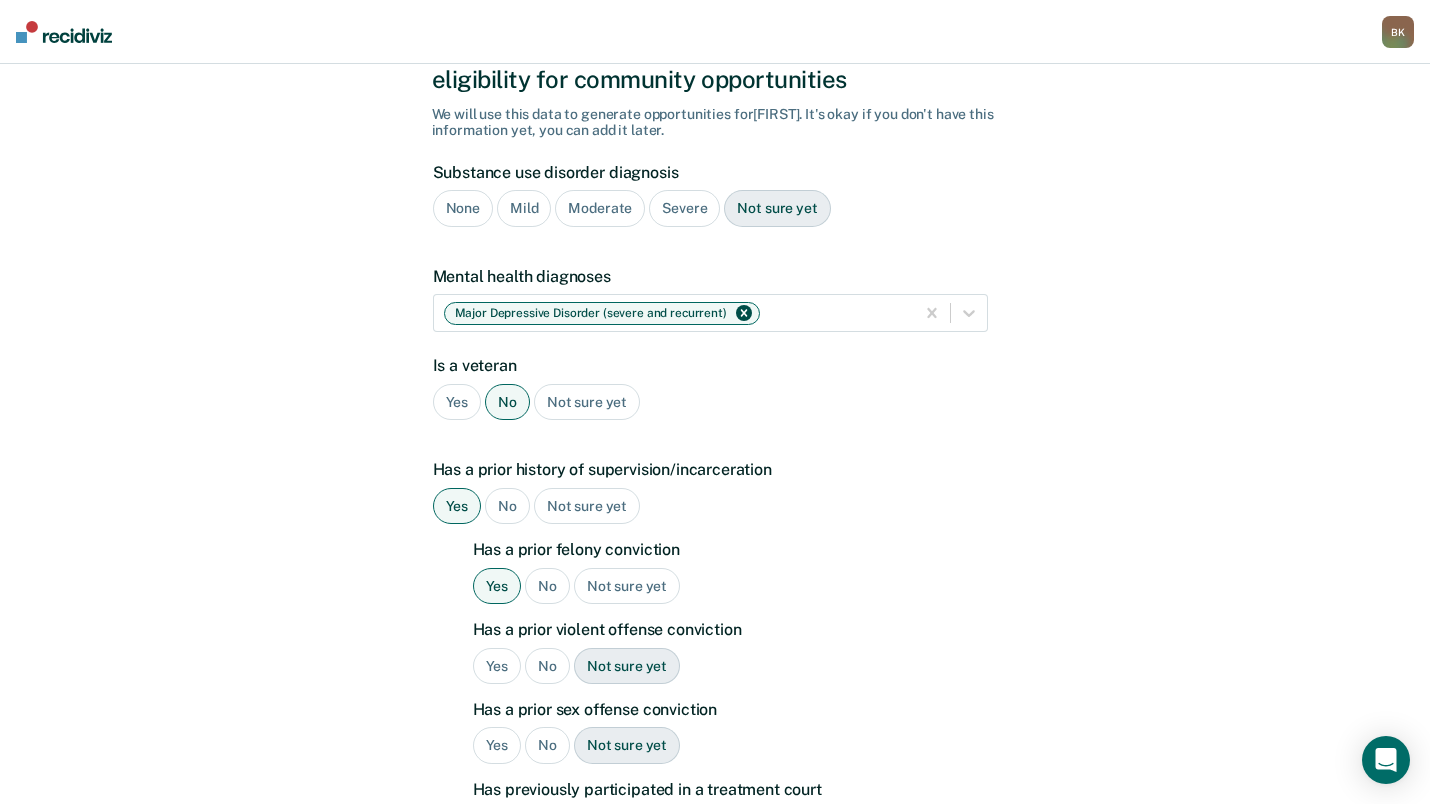 click on "Yes" at bounding box center (497, 666) 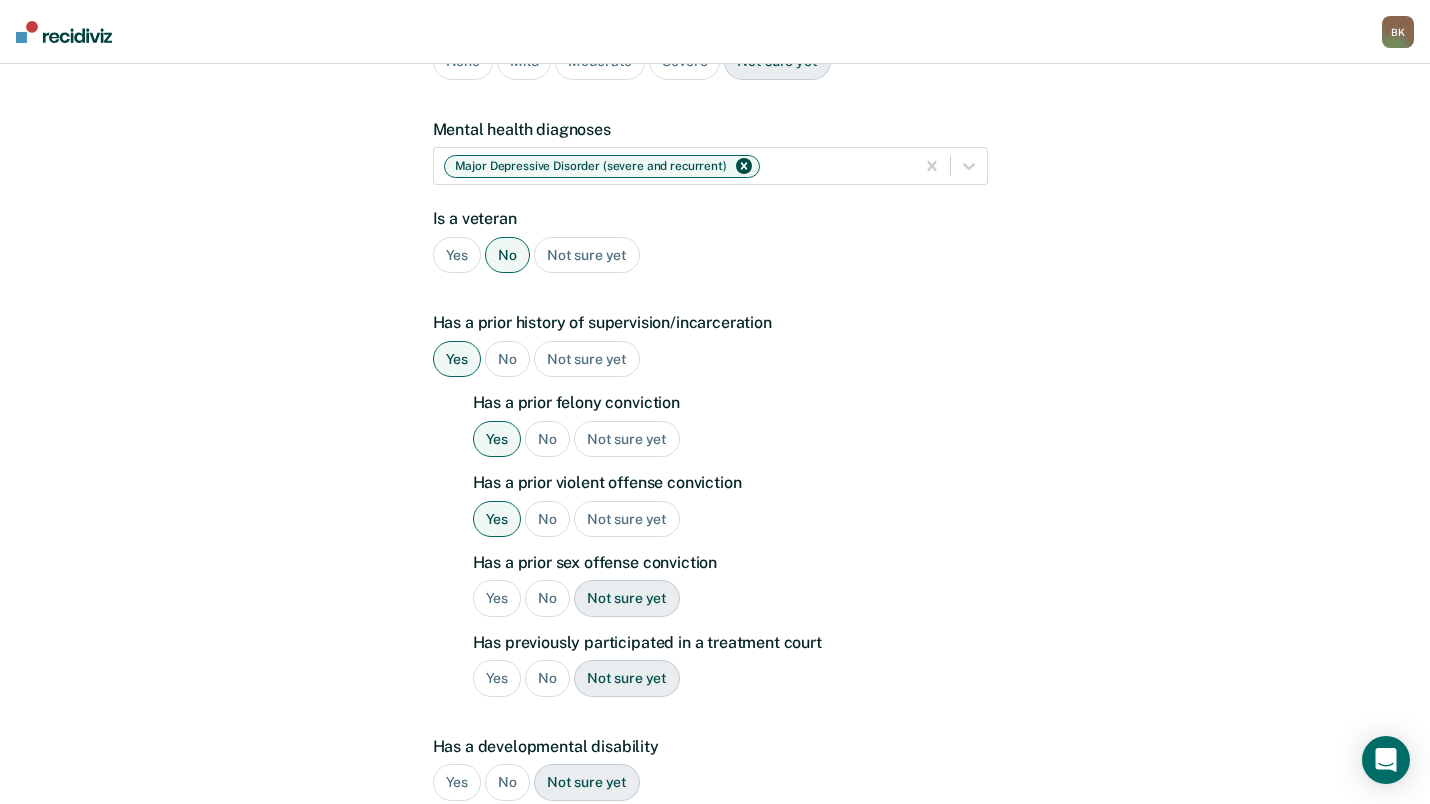 scroll, scrollTop: 300, scrollLeft: 0, axis: vertical 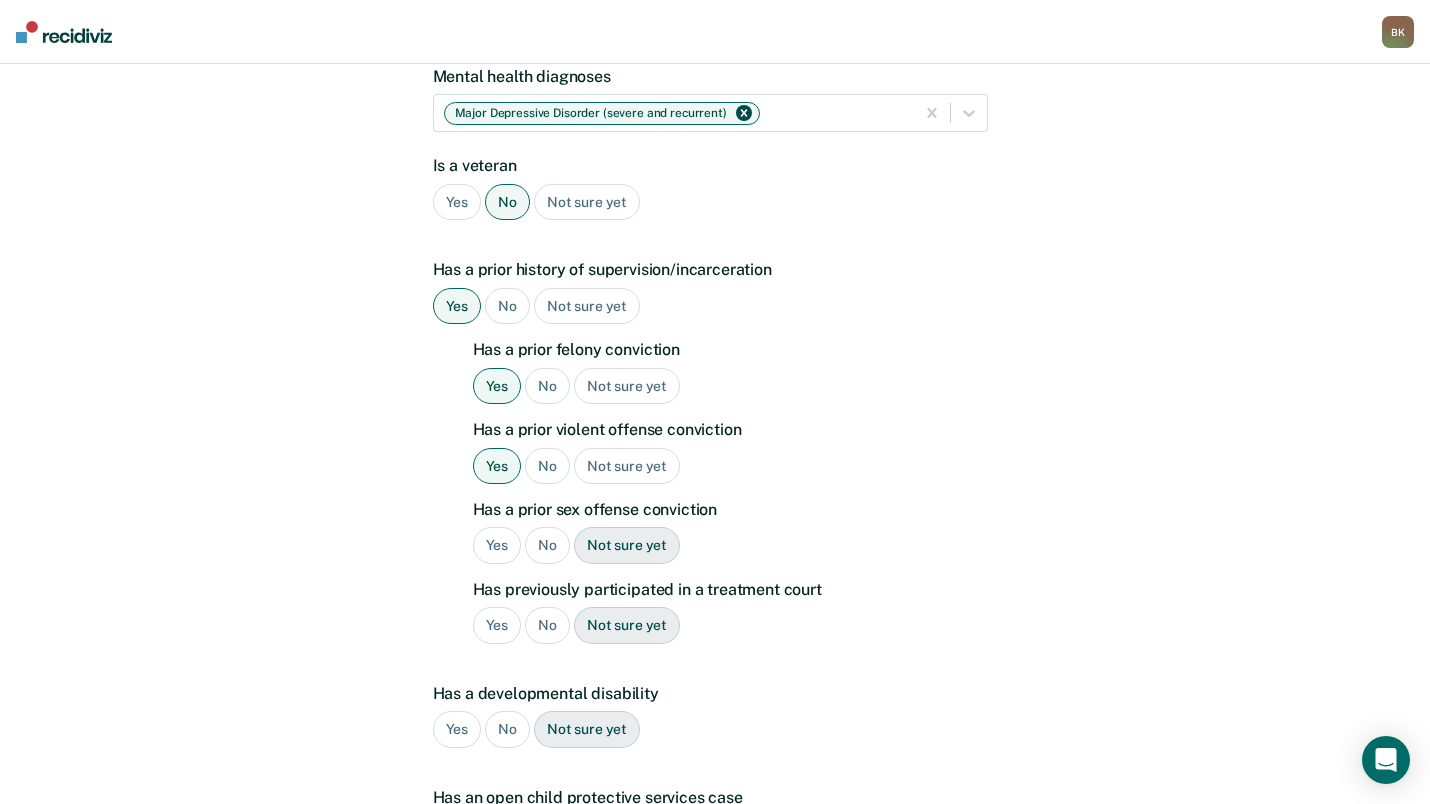 click on "No" at bounding box center [547, 545] 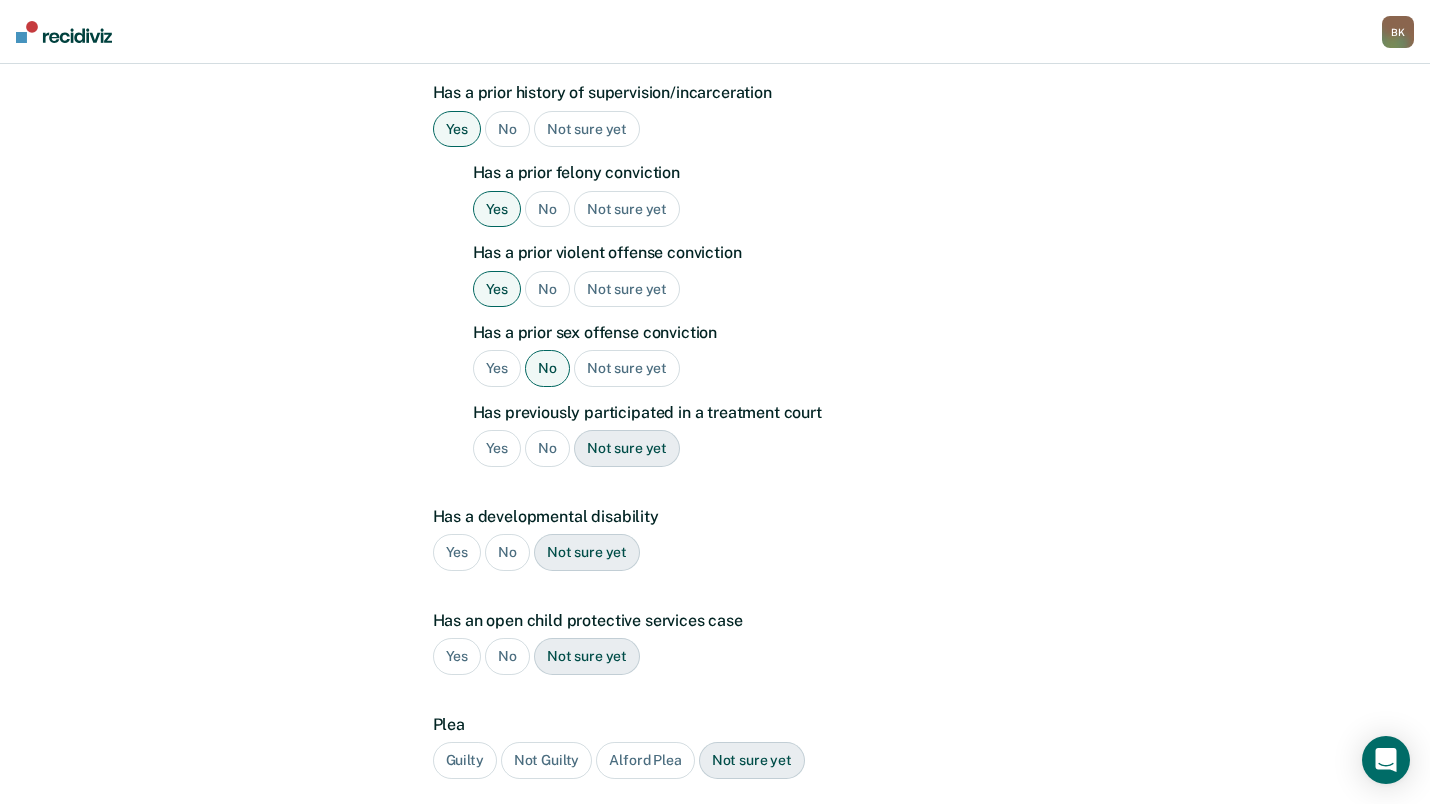 scroll, scrollTop: 500, scrollLeft: 0, axis: vertical 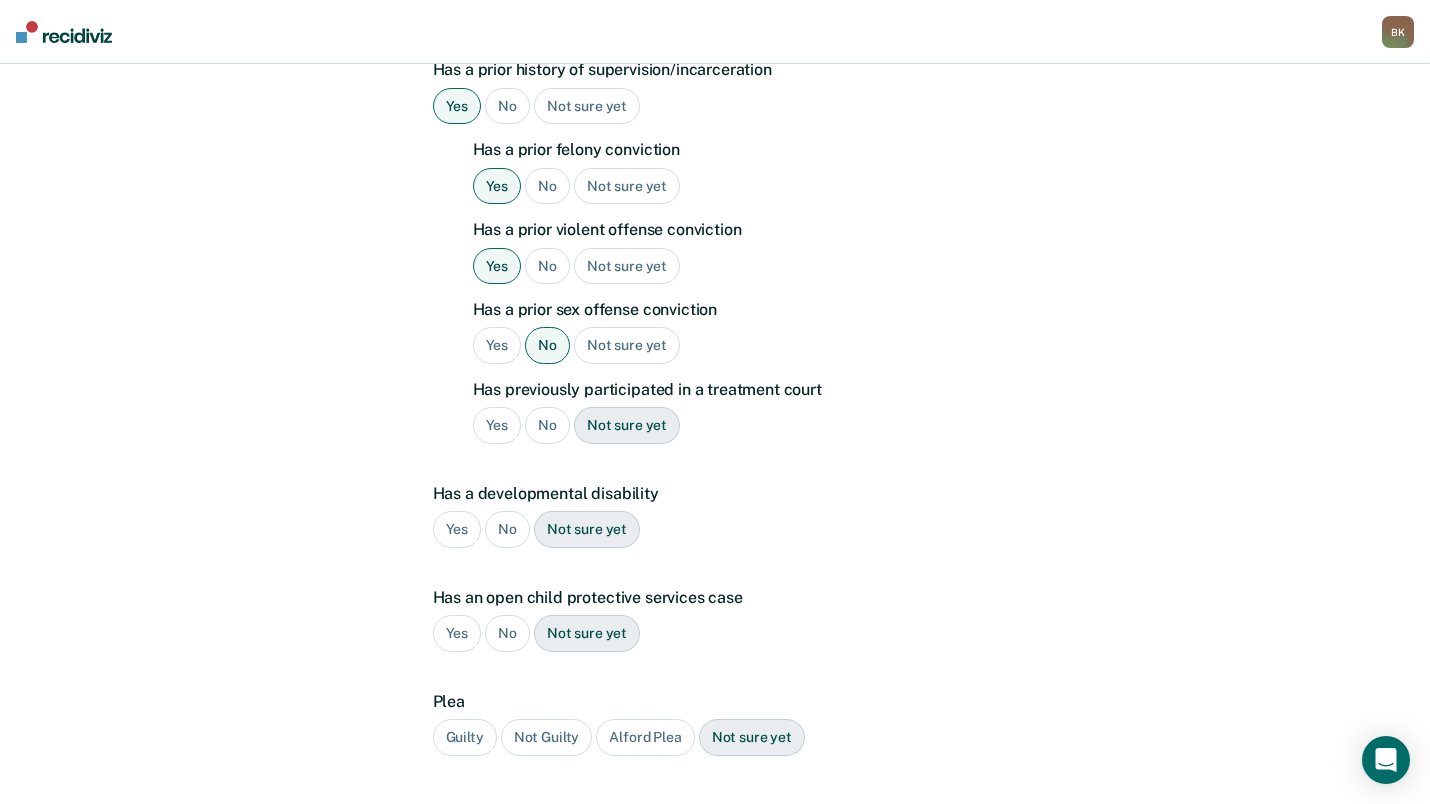 click on "No" at bounding box center (547, 425) 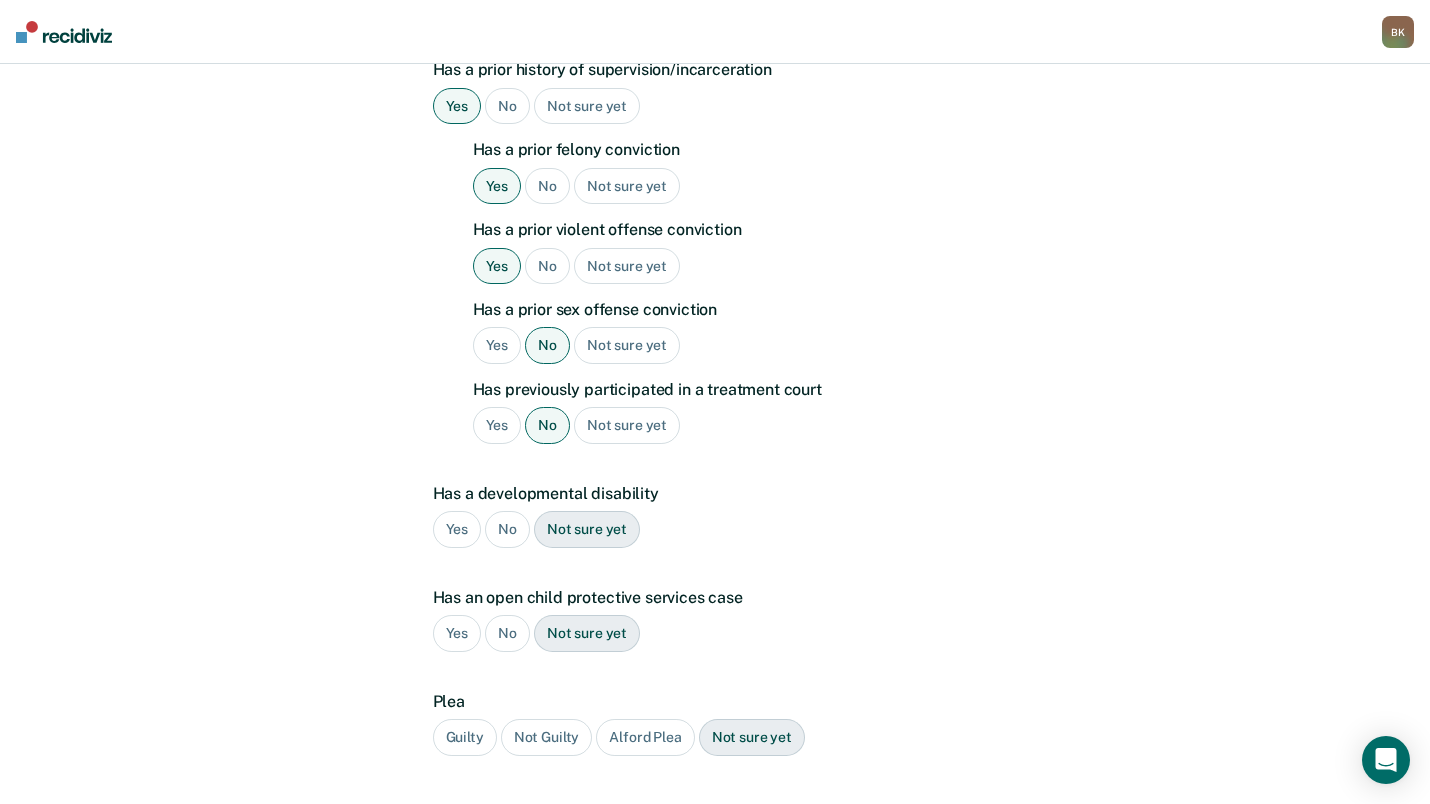 click on "No" at bounding box center [507, 529] 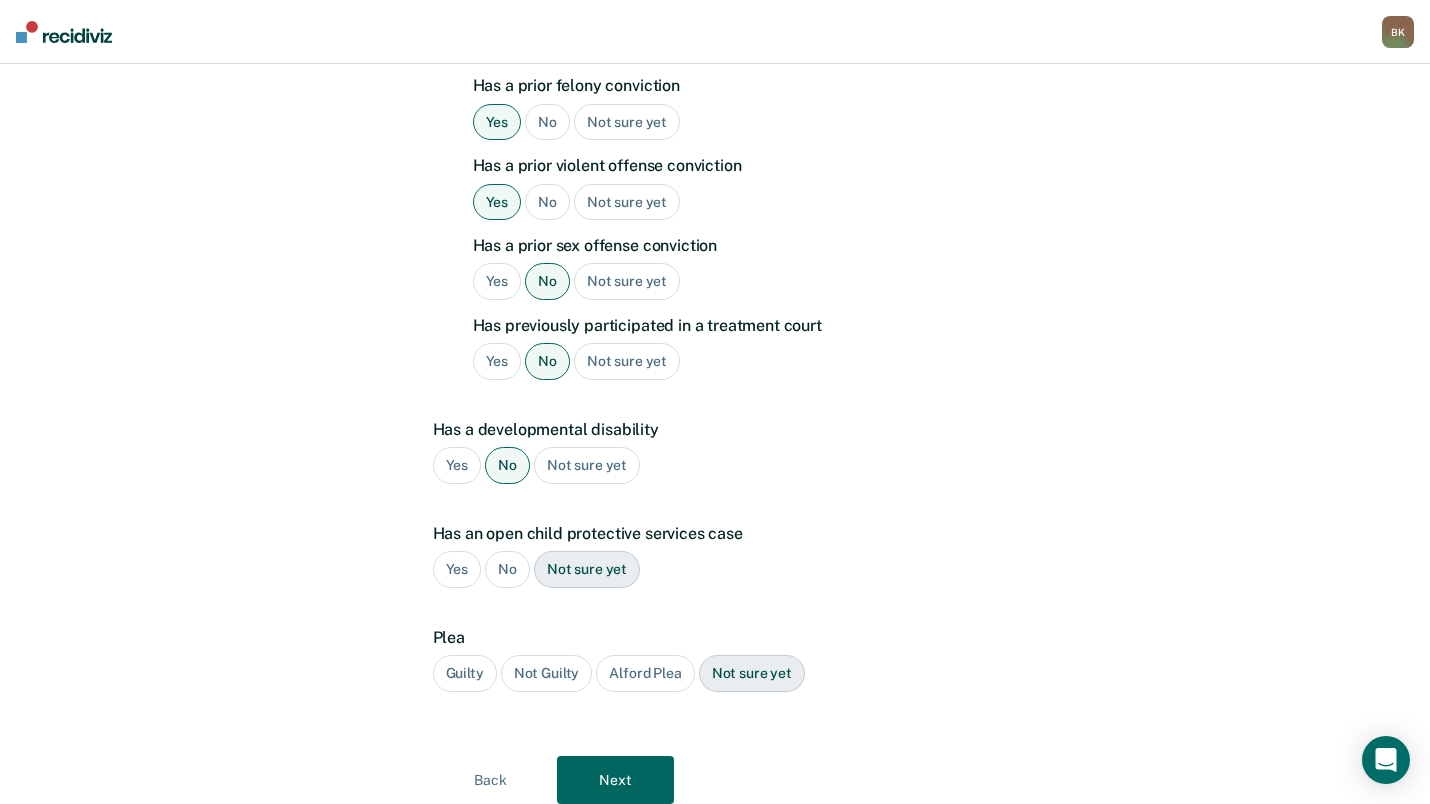 scroll, scrollTop: 600, scrollLeft: 0, axis: vertical 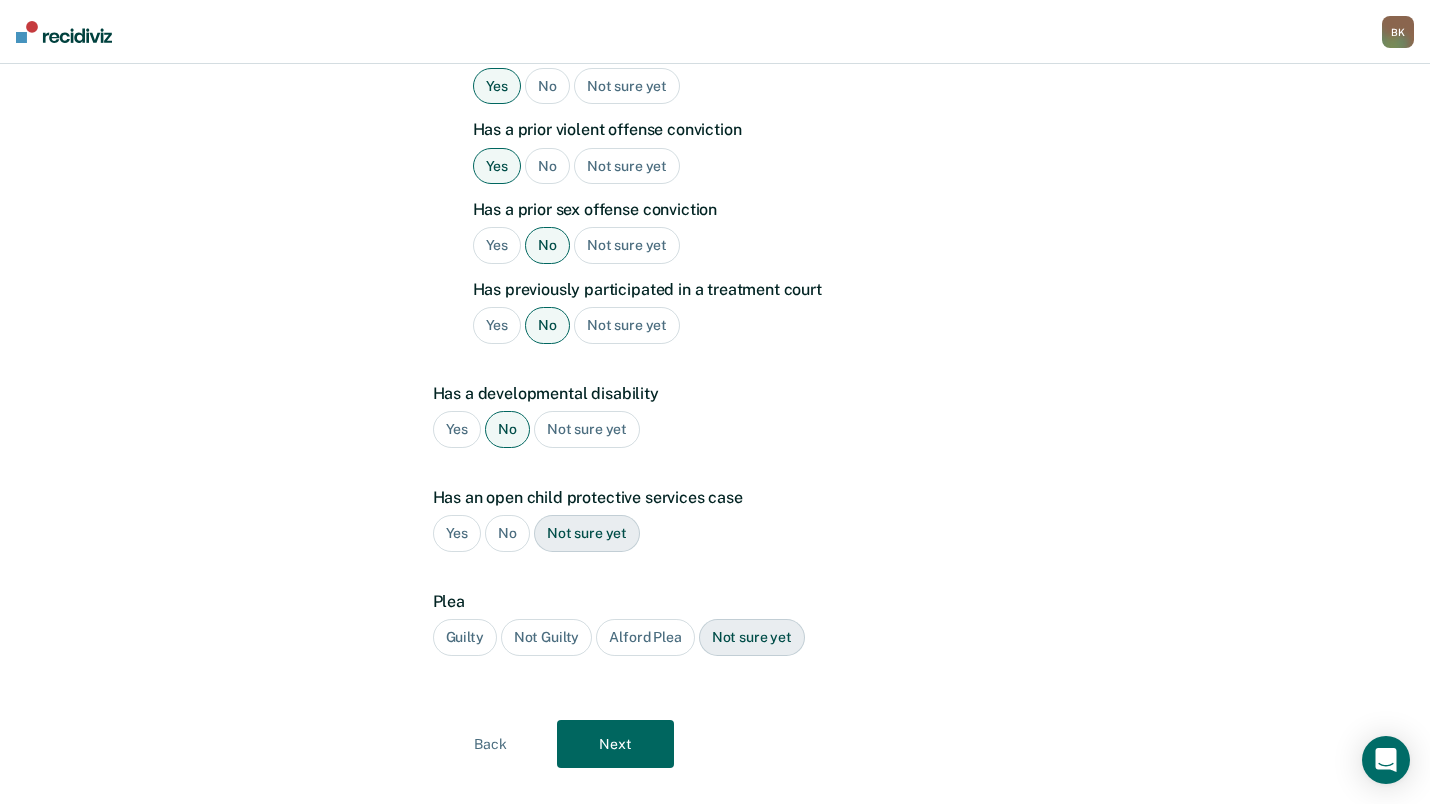 click on "Yes" at bounding box center (457, 533) 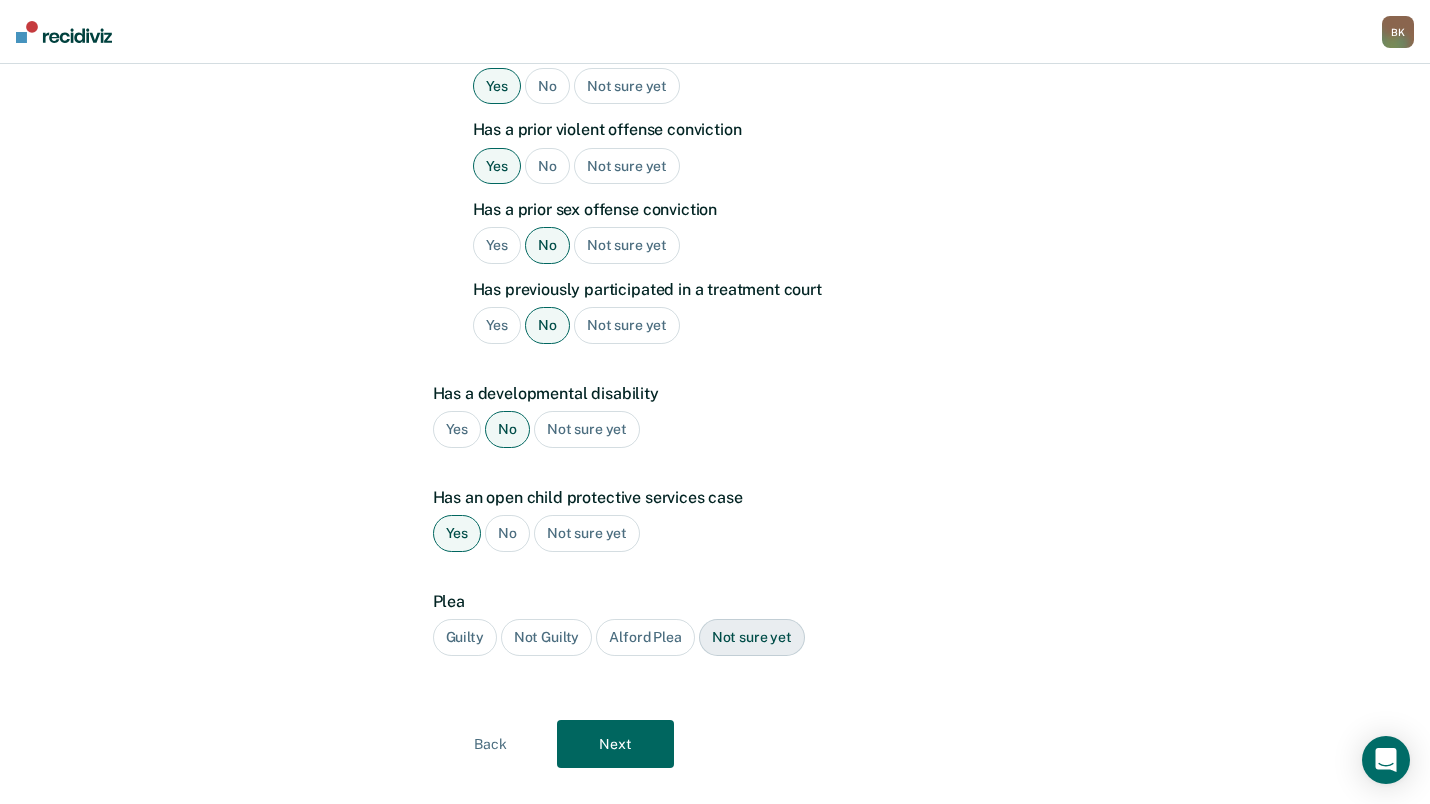 click on "Guilty" at bounding box center (465, 637) 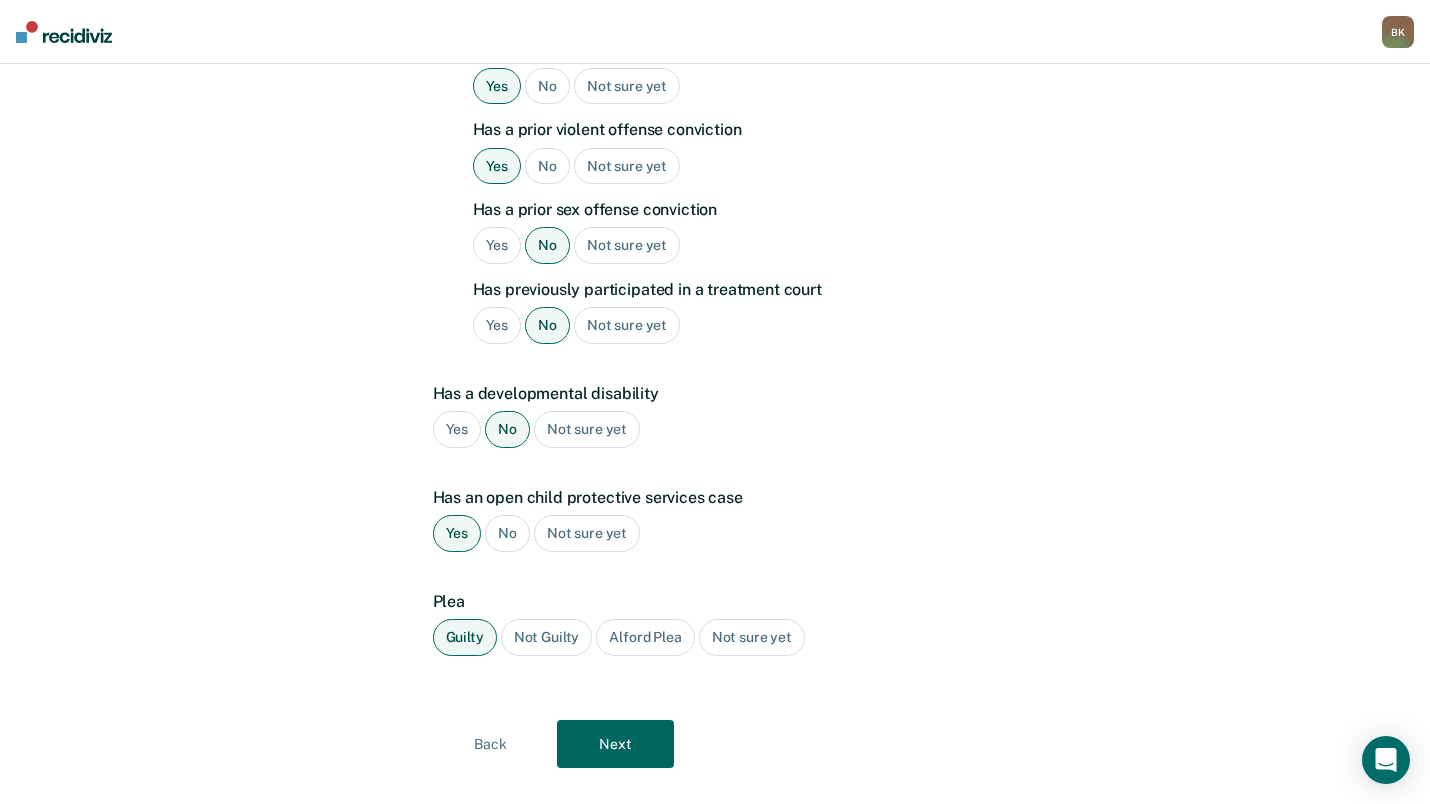 click on "Next" at bounding box center (615, 744) 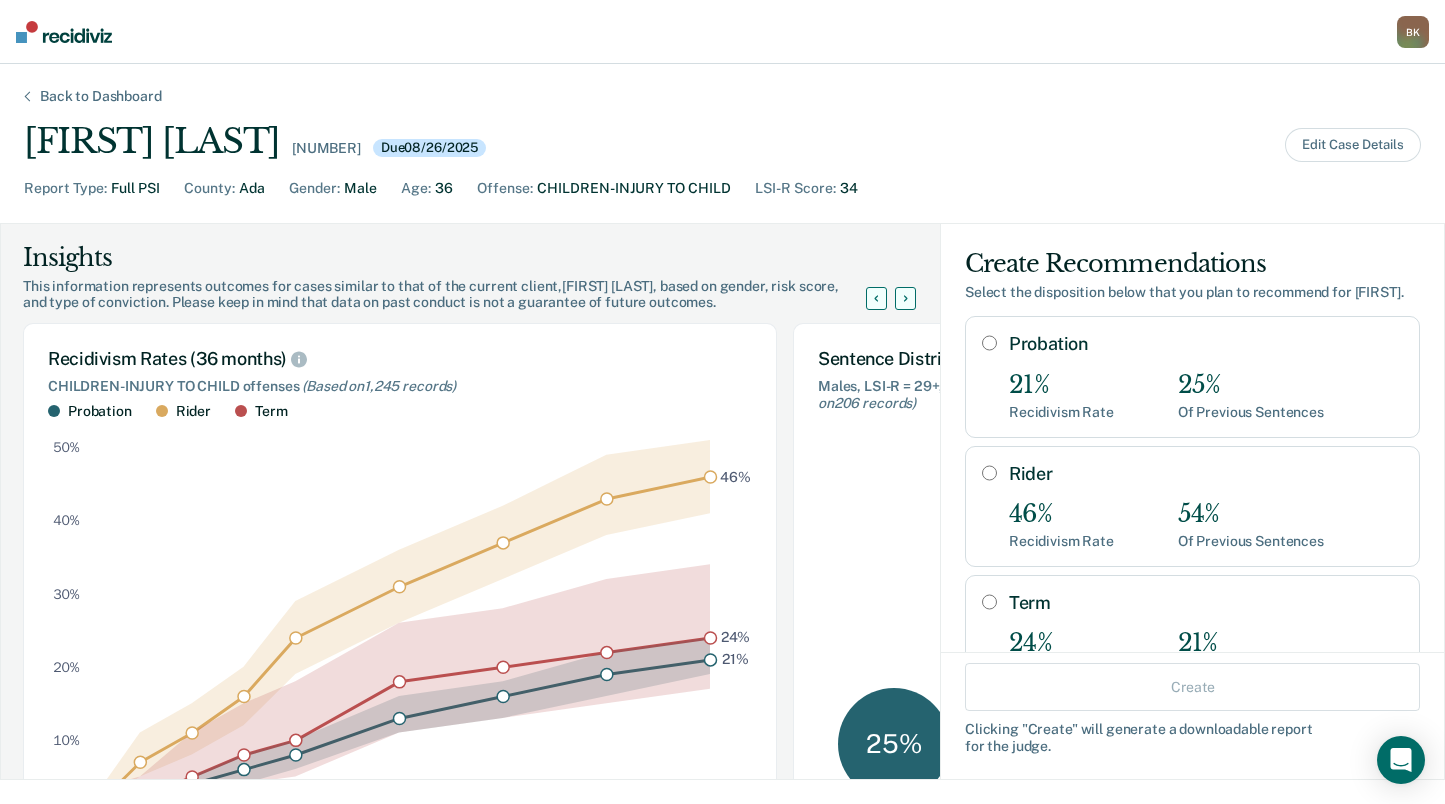 click on "Term [NUMBER]% Recidivism Rate [NUMBER]% Of Previous Sentences" at bounding box center [1192, 635] 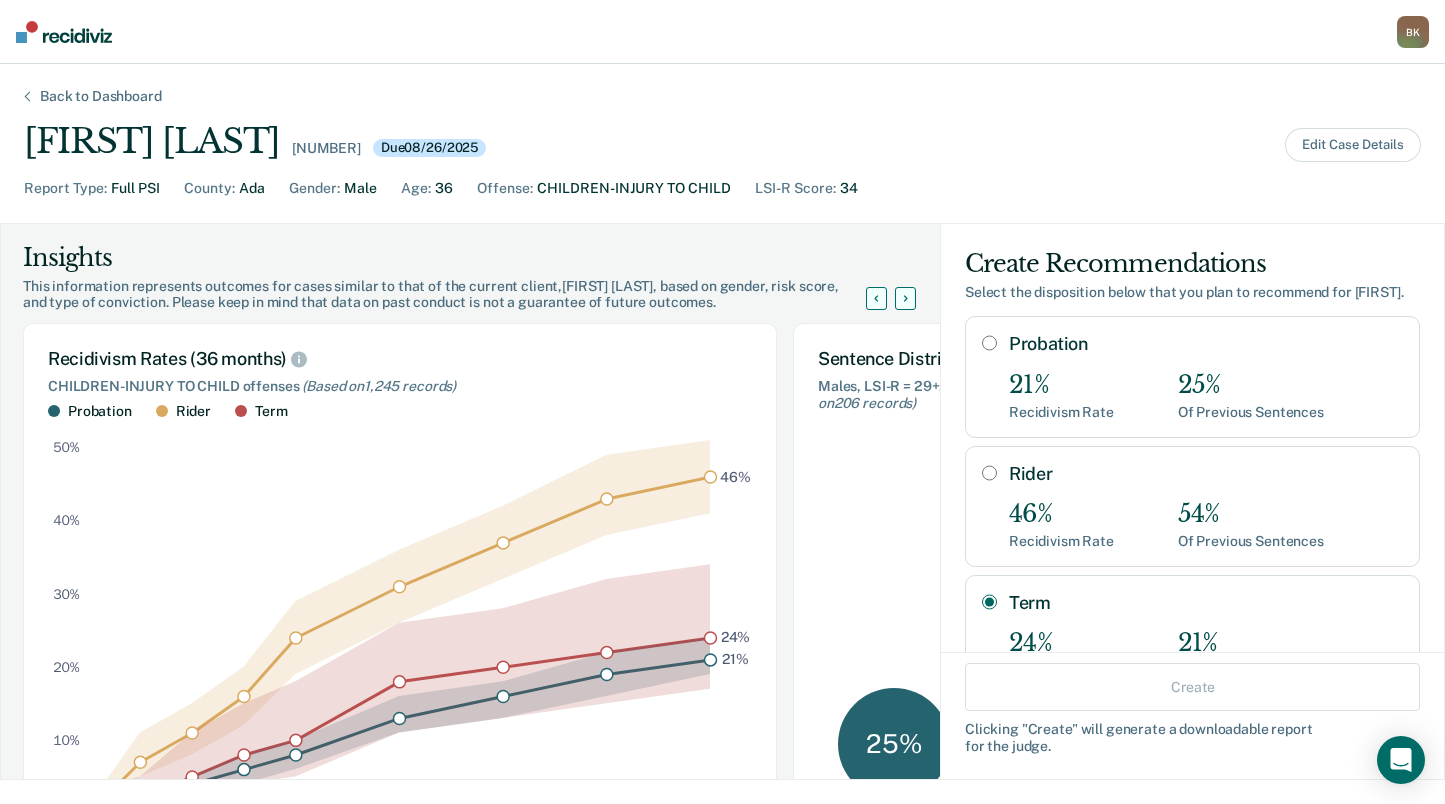 radio on "true" 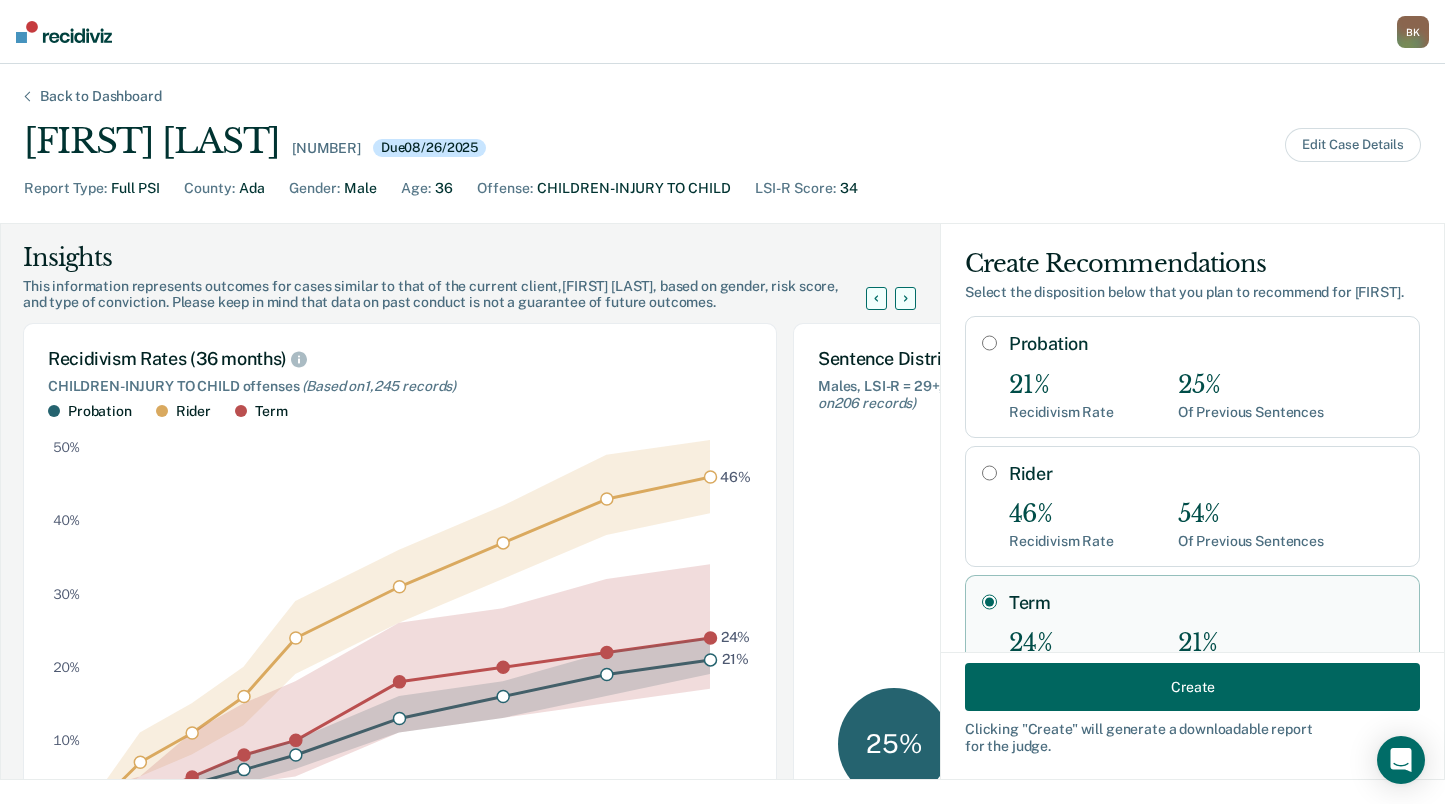 click on "Create" at bounding box center [1192, 687] 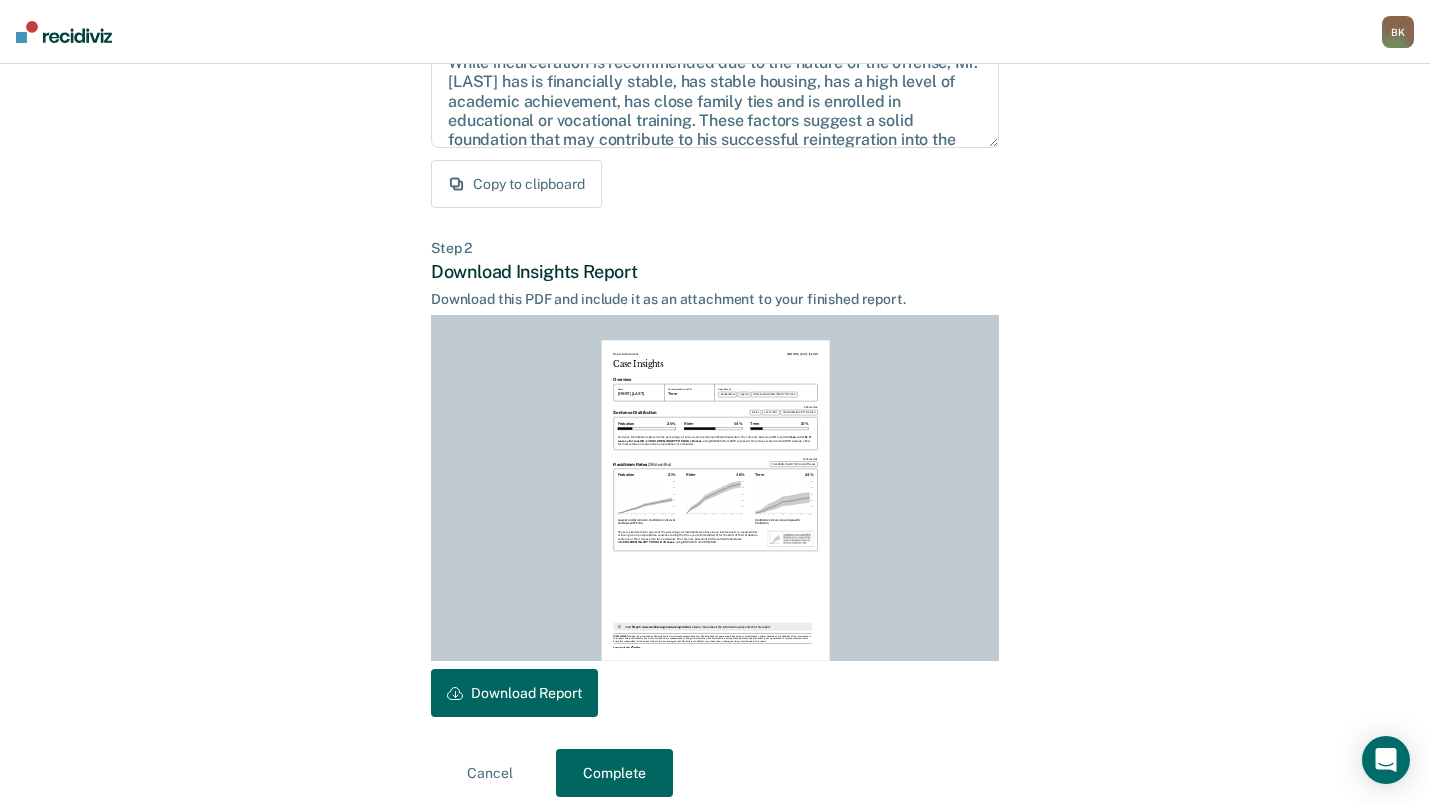 scroll, scrollTop: 336, scrollLeft: 0, axis: vertical 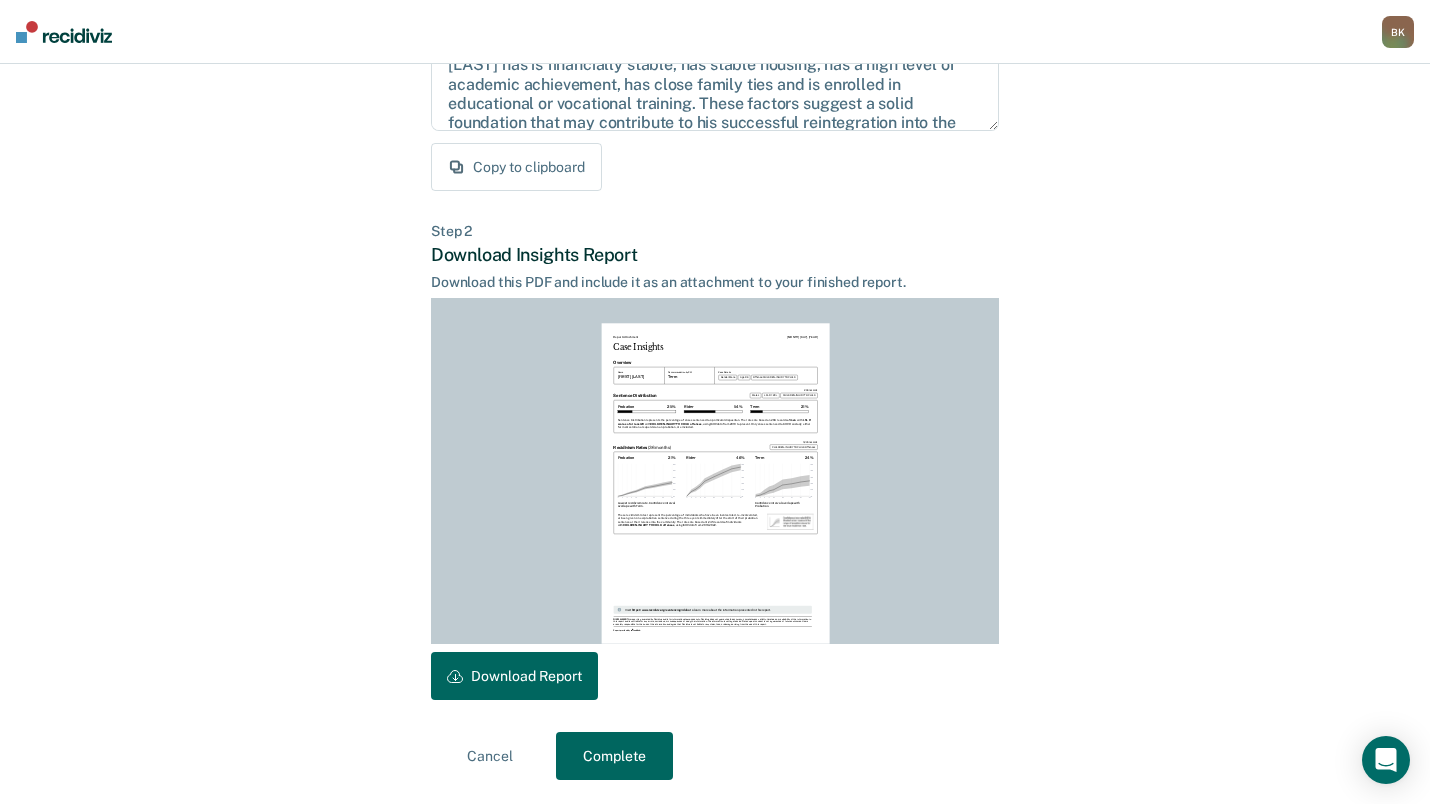 click on "Download Report" at bounding box center (514, 676) 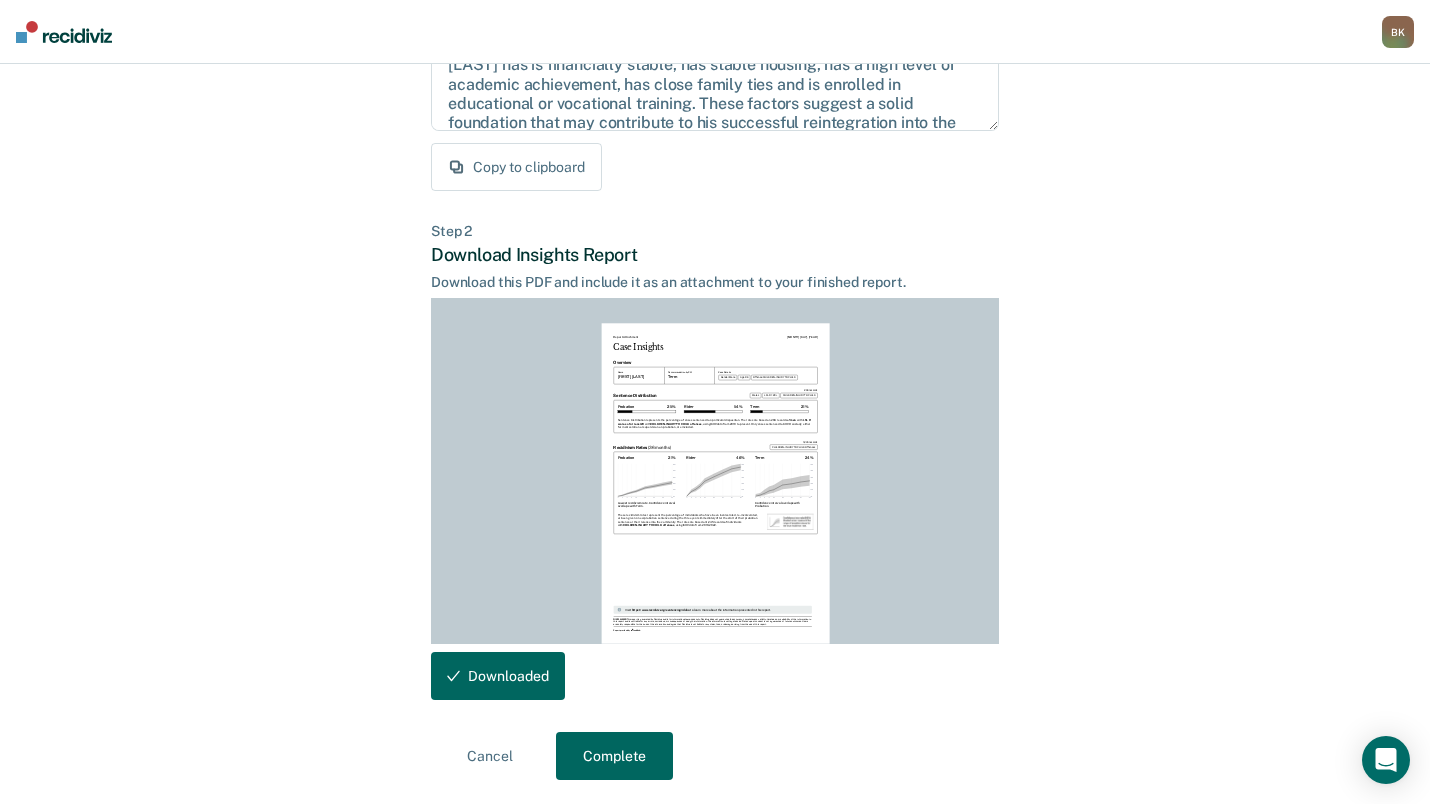 scroll, scrollTop: 0, scrollLeft: 0, axis: both 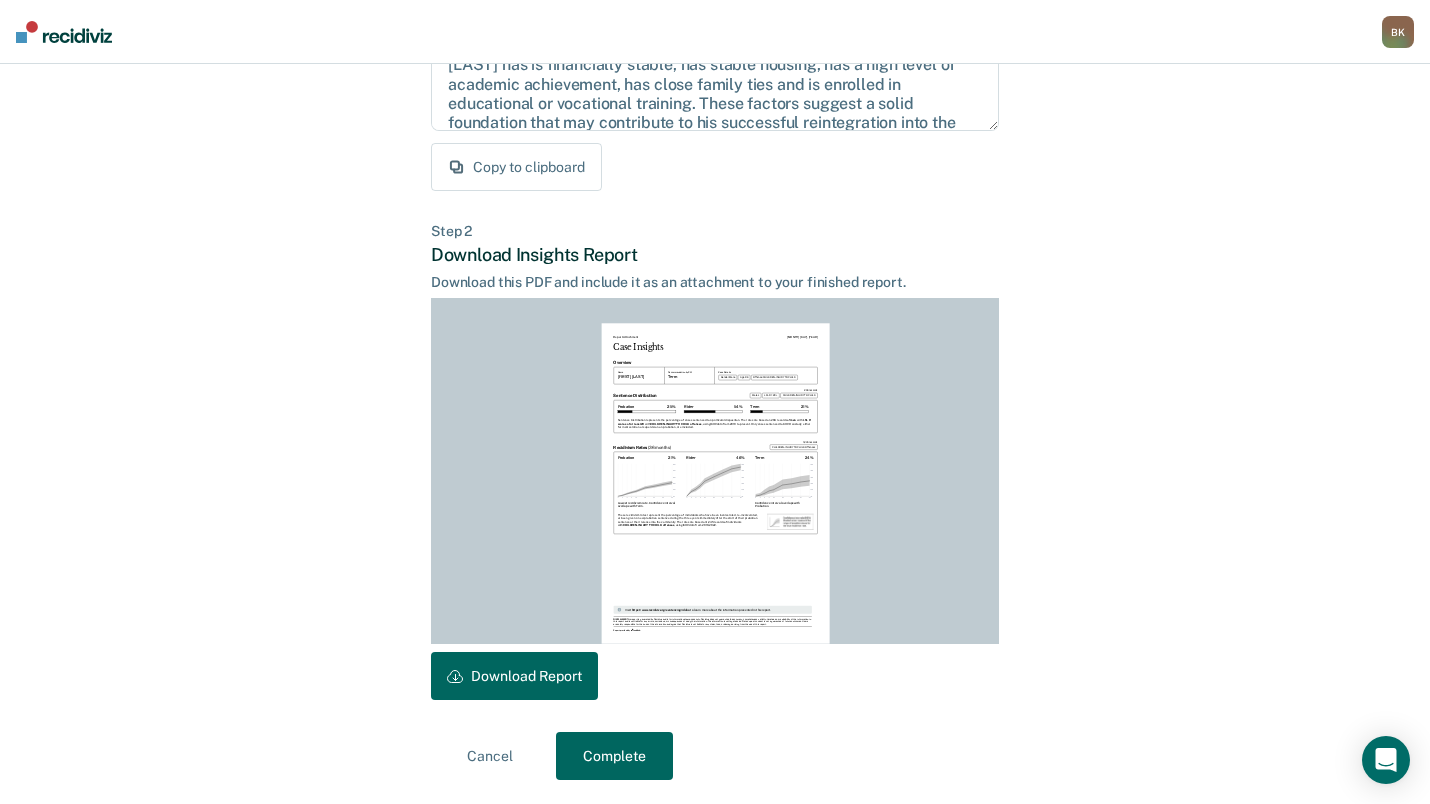 click on "Complete" at bounding box center [614, 756] 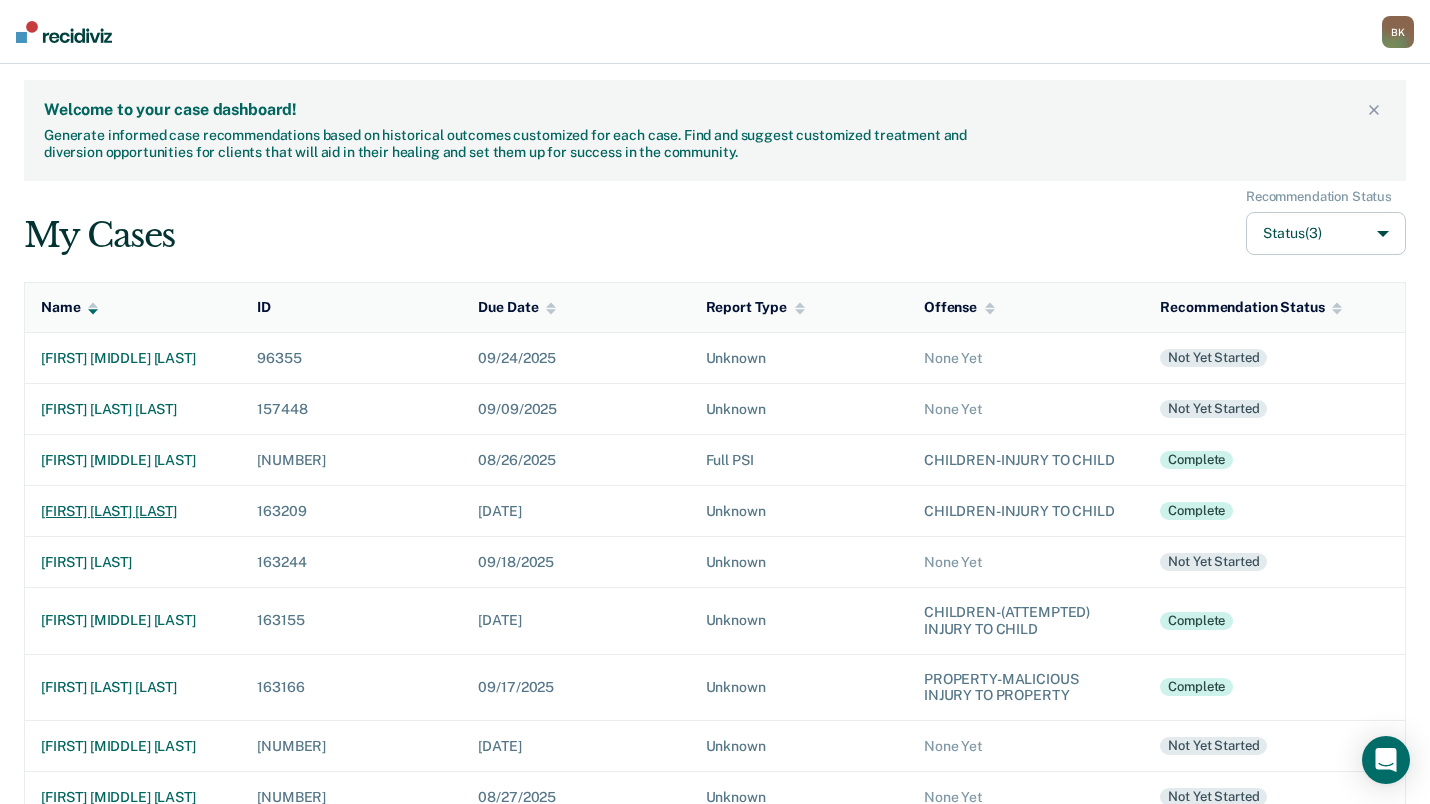 scroll, scrollTop: 100, scrollLeft: 0, axis: vertical 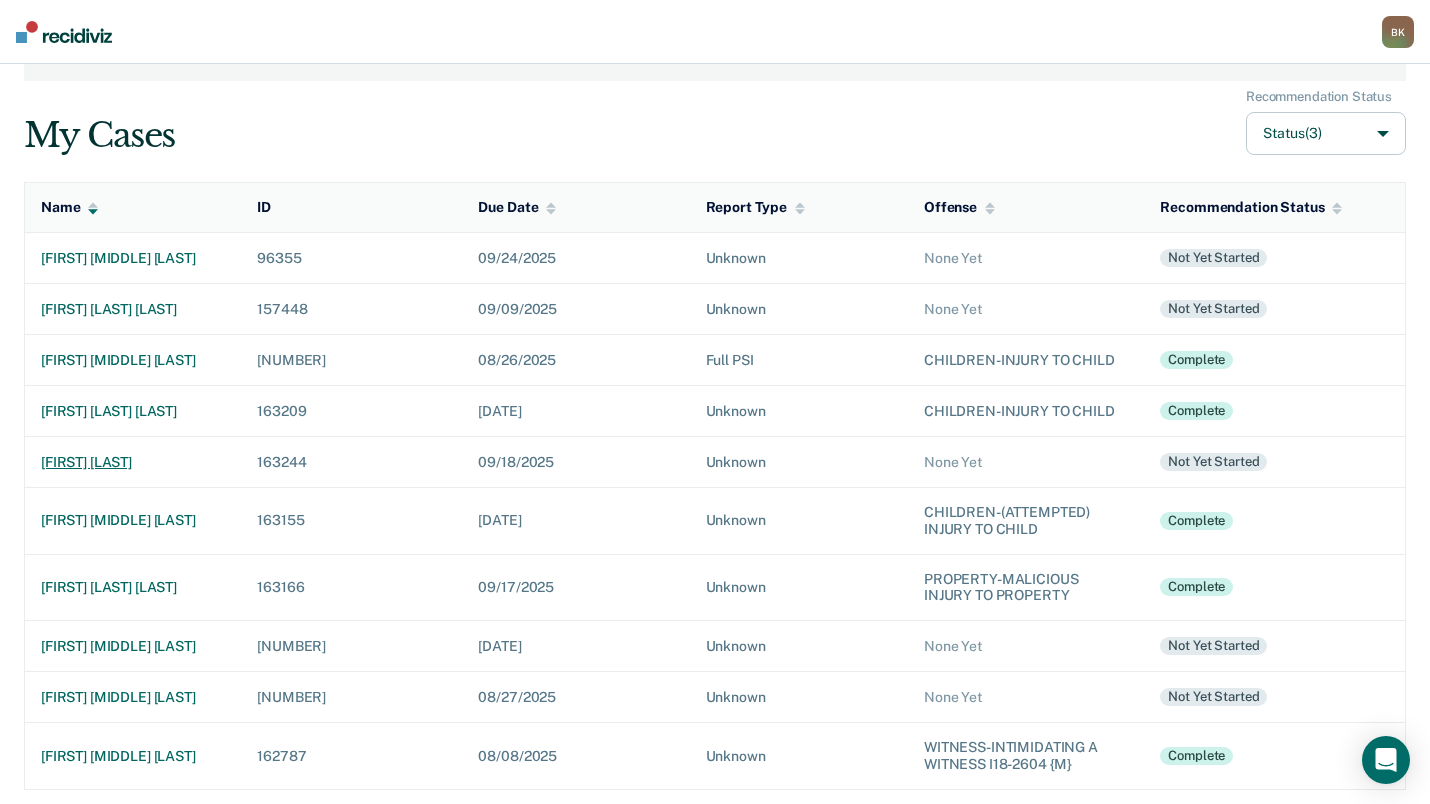 click on "[FIRST] [LAST]" at bounding box center (133, 462) 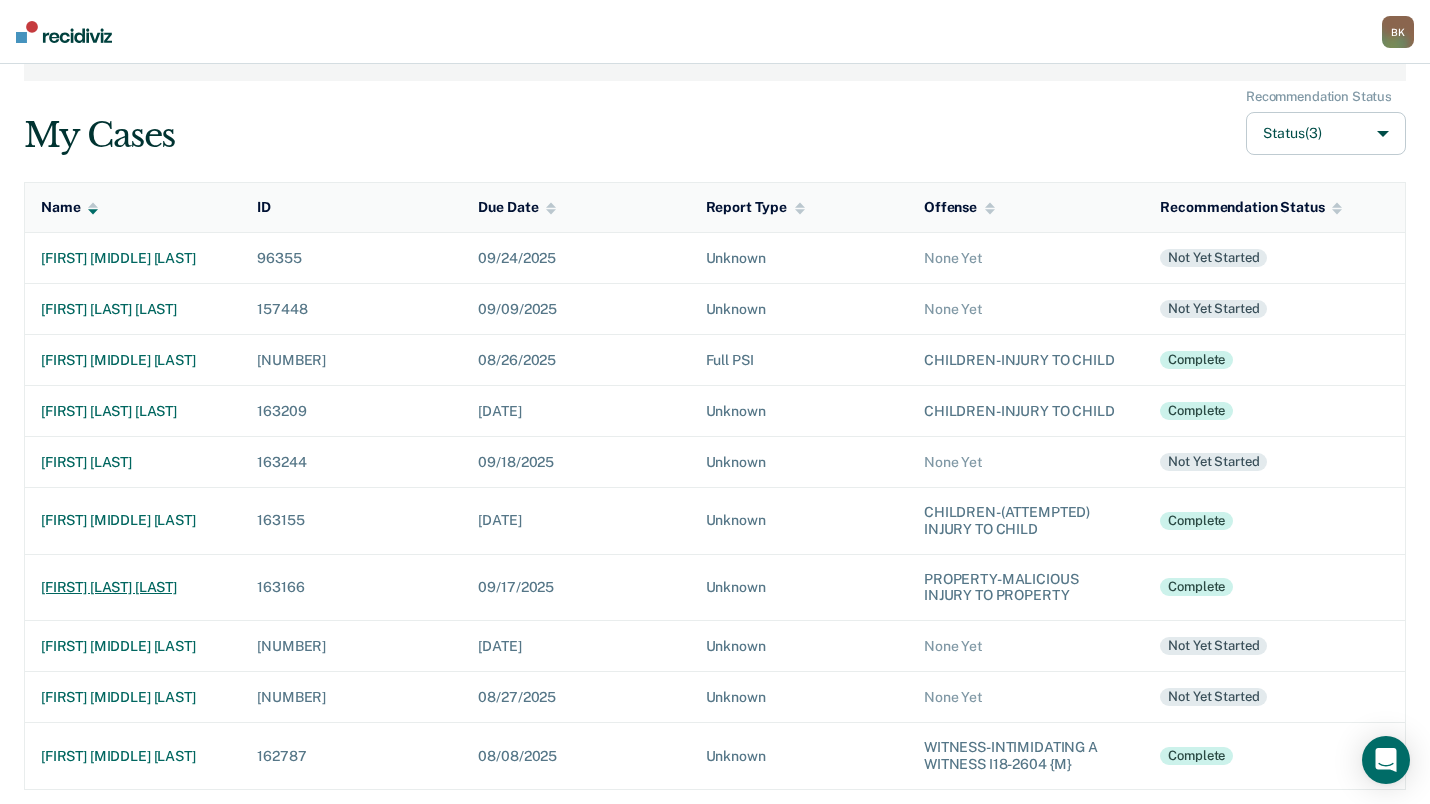 scroll, scrollTop: 102, scrollLeft: 0, axis: vertical 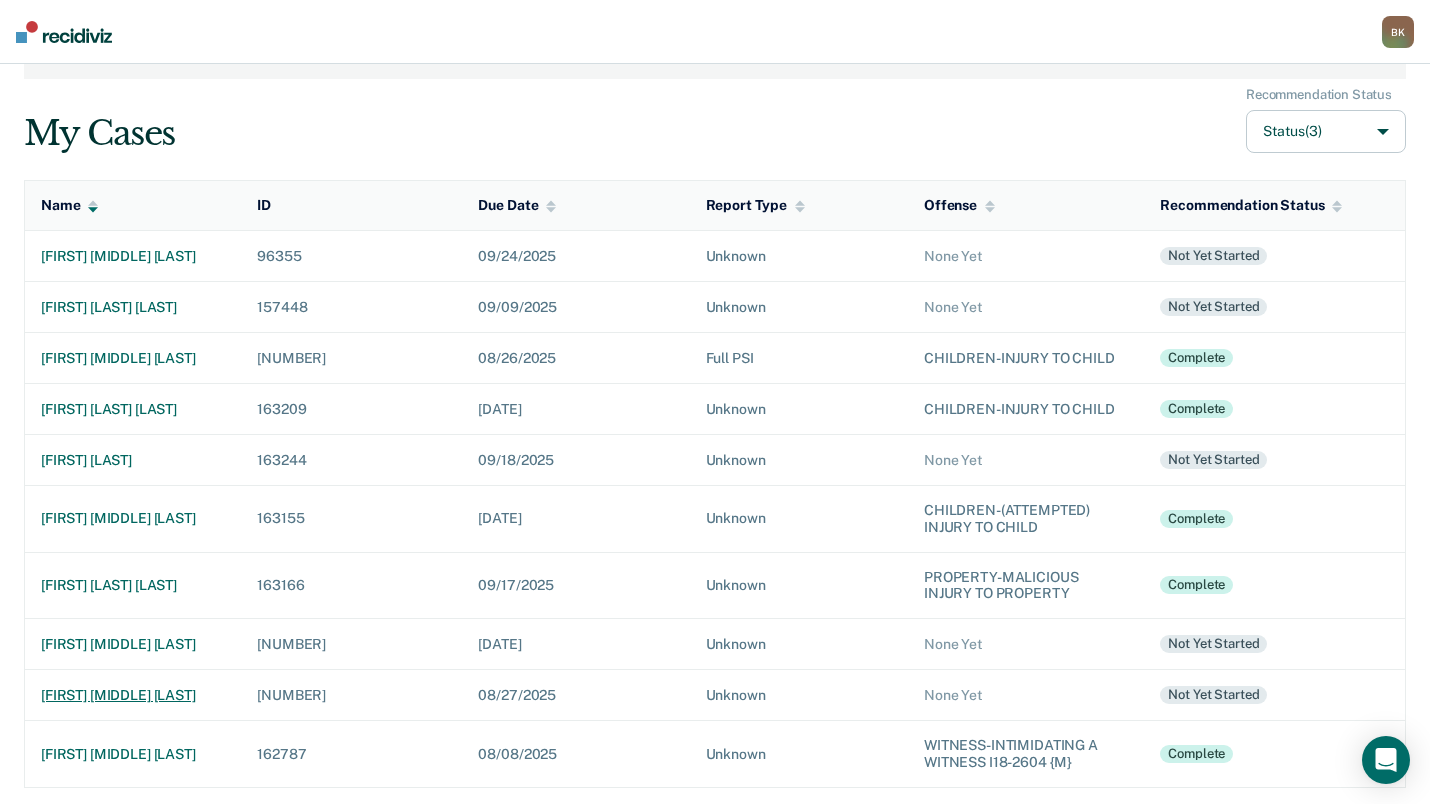 click on "[FIRST] [MIDDLE] [LAST]" at bounding box center [133, 695] 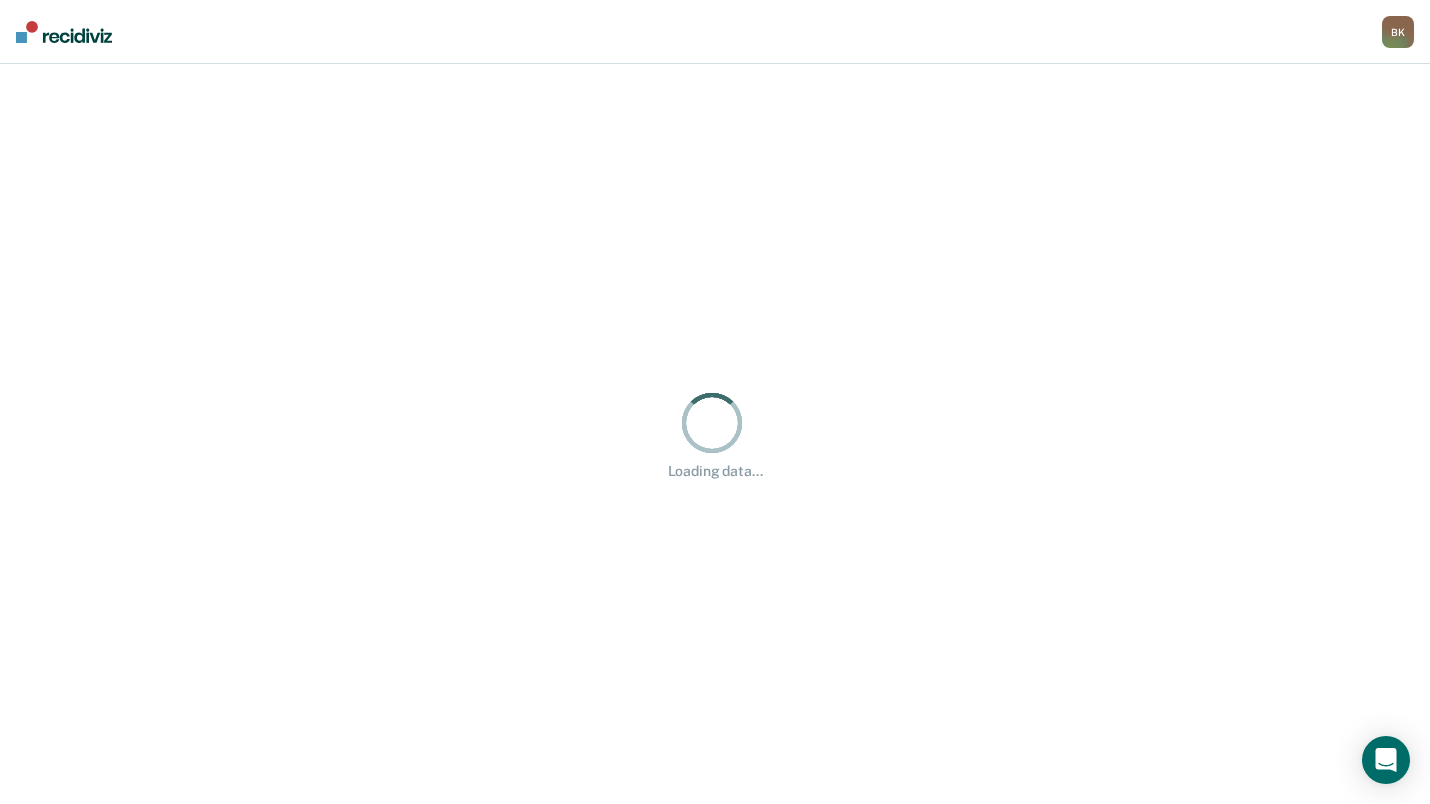 scroll, scrollTop: 0, scrollLeft: 0, axis: both 